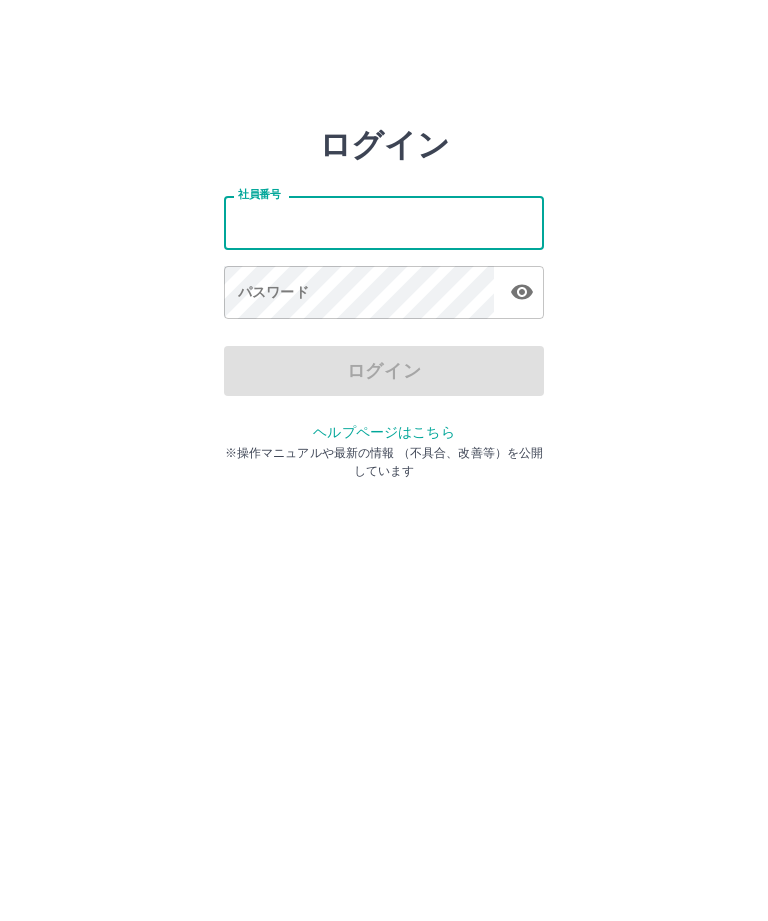 click on "社員番号" at bounding box center (384, 222) 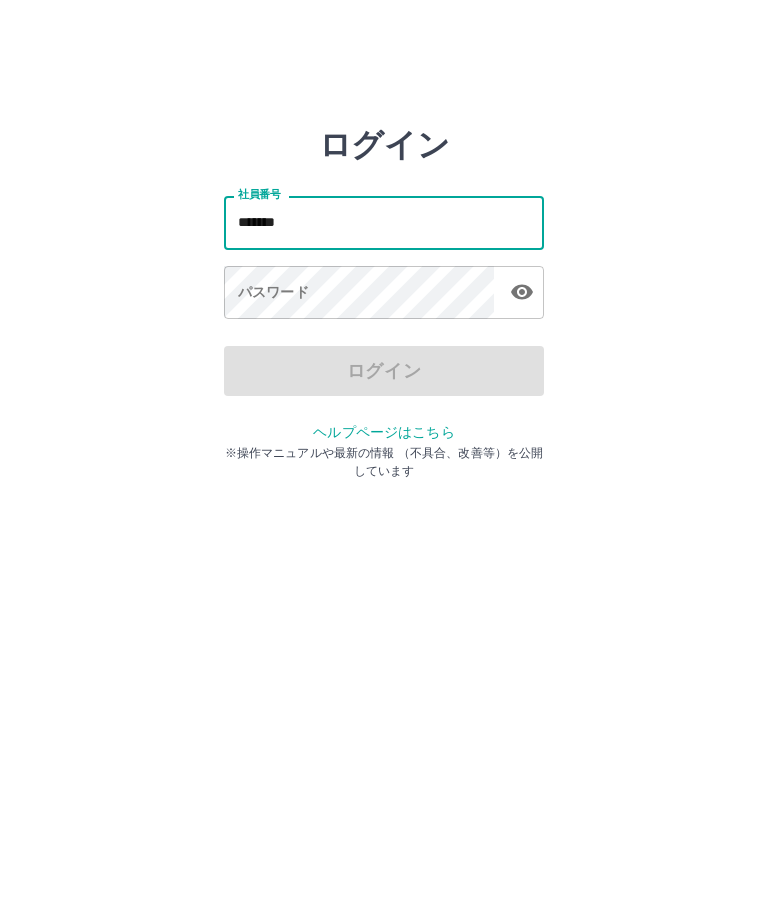 type on "*******" 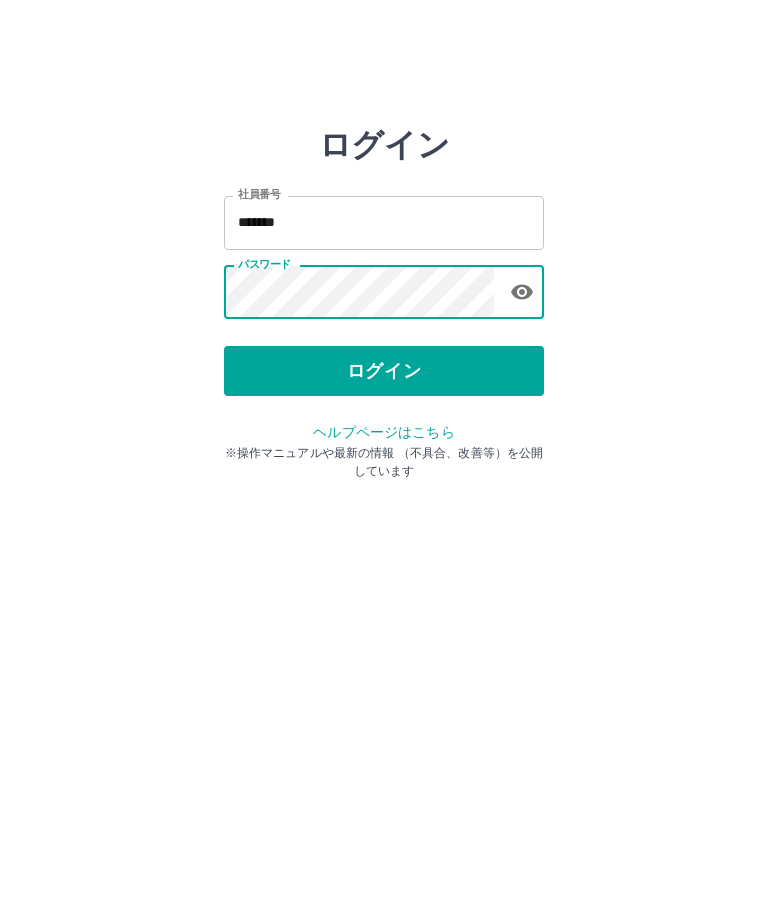 click 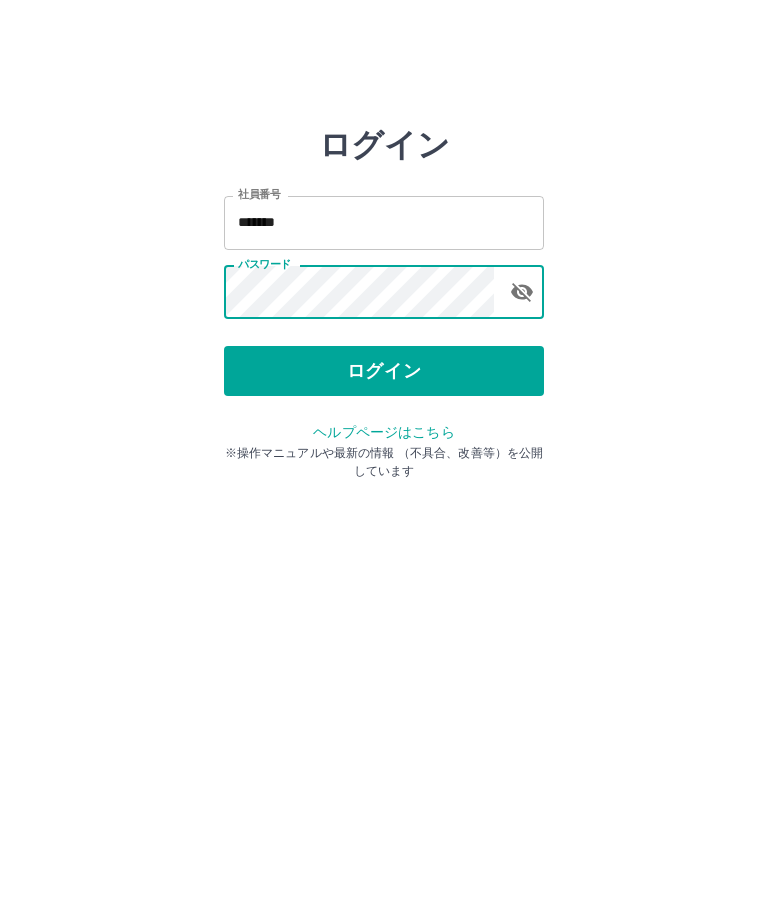 click on "ログイン" at bounding box center (384, 371) 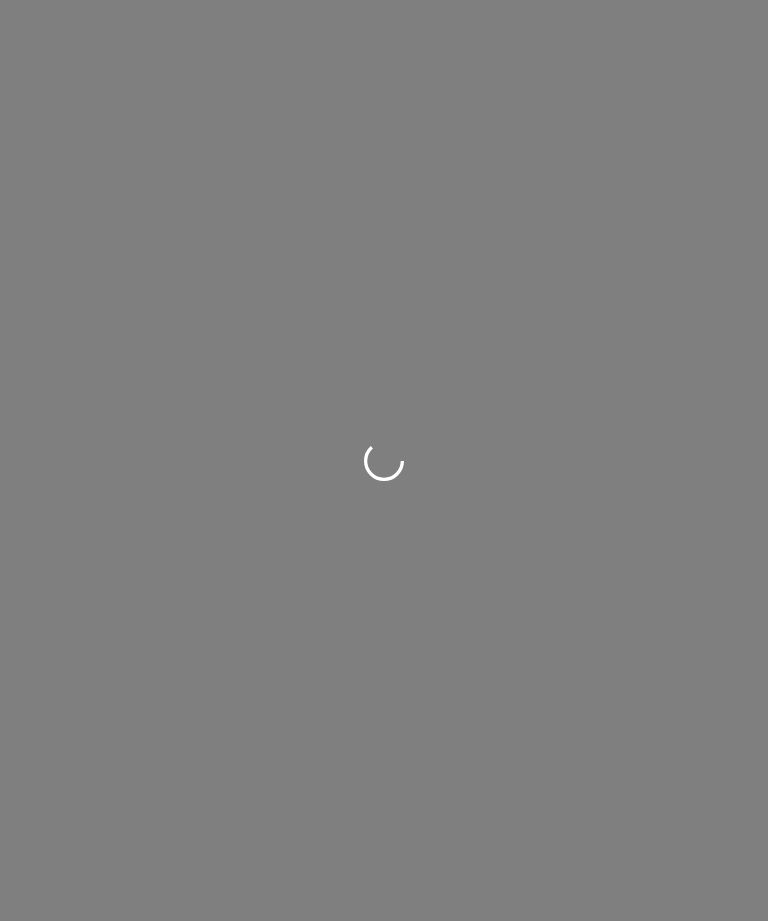 scroll, scrollTop: 0, scrollLeft: 0, axis: both 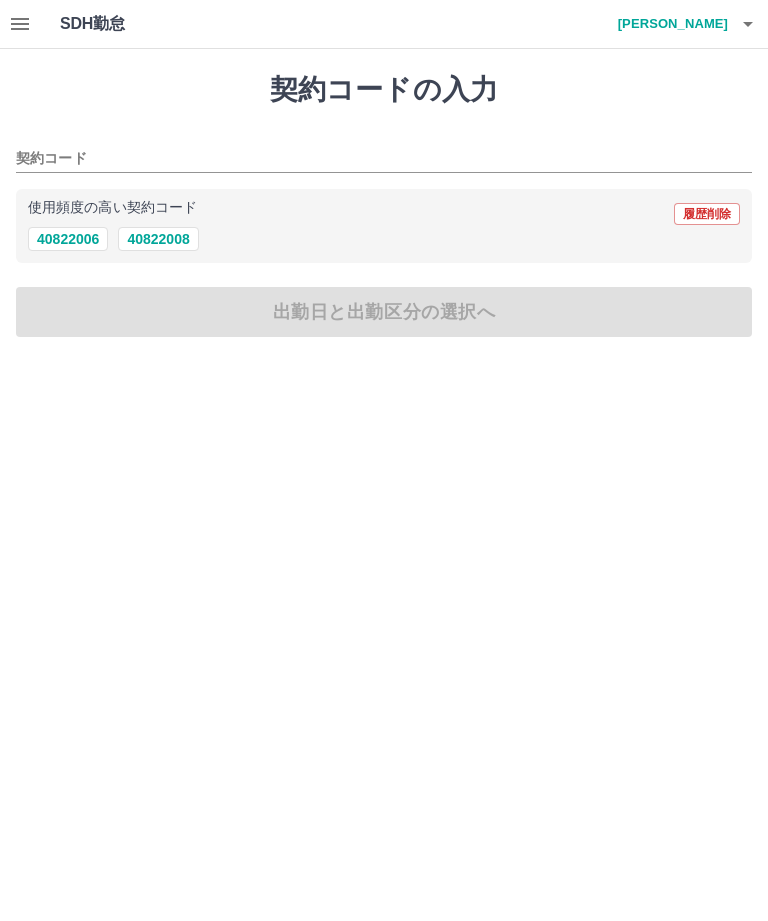 click on "40822006" at bounding box center [68, 239] 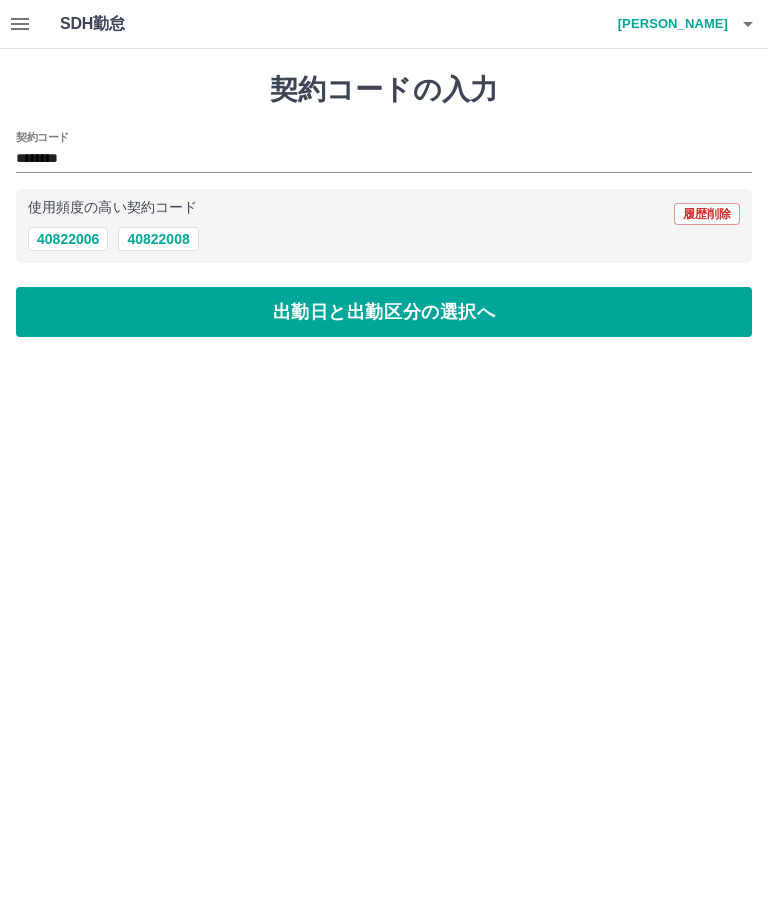 click on "出勤日と出勤区分の選択へ" at bounding box center [384, 312] 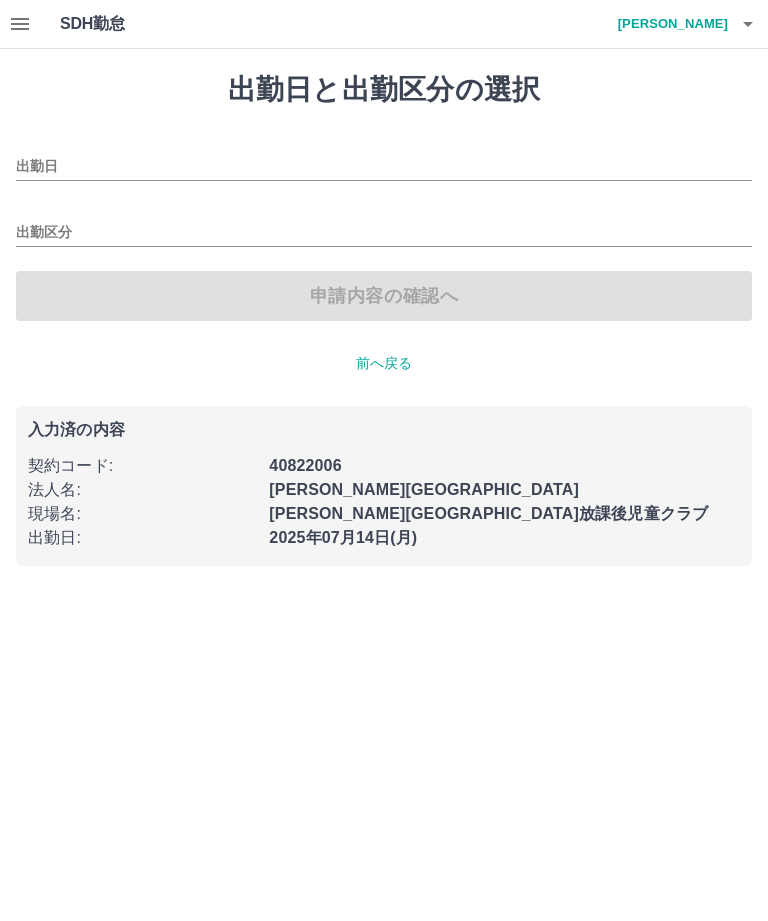 type on "**********" 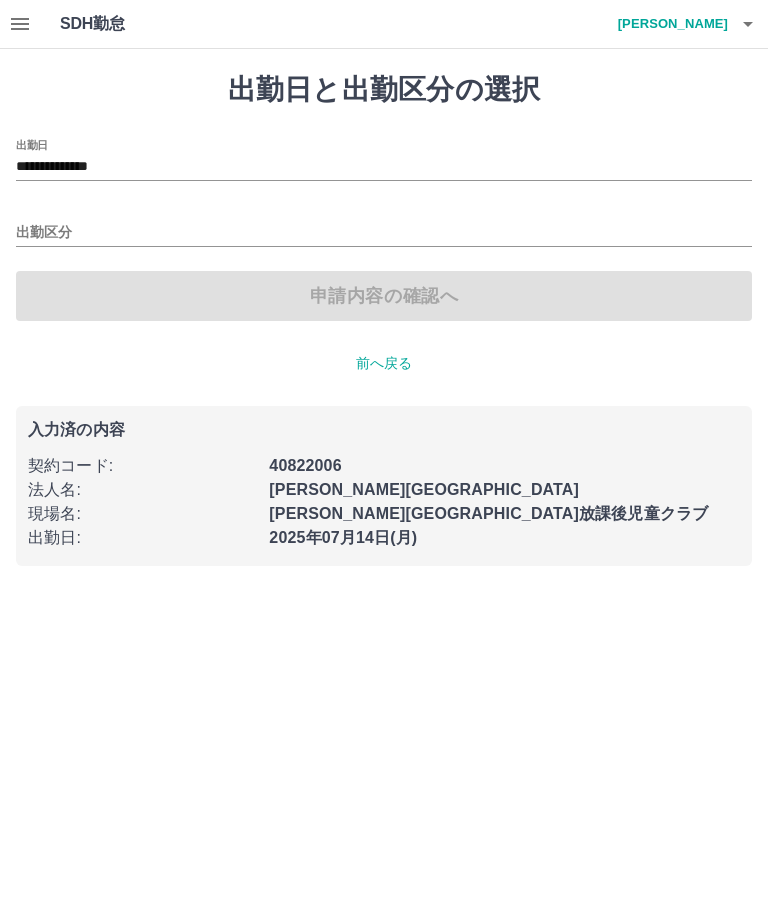 click on "出勤区分" at bounding box center [384, 233] 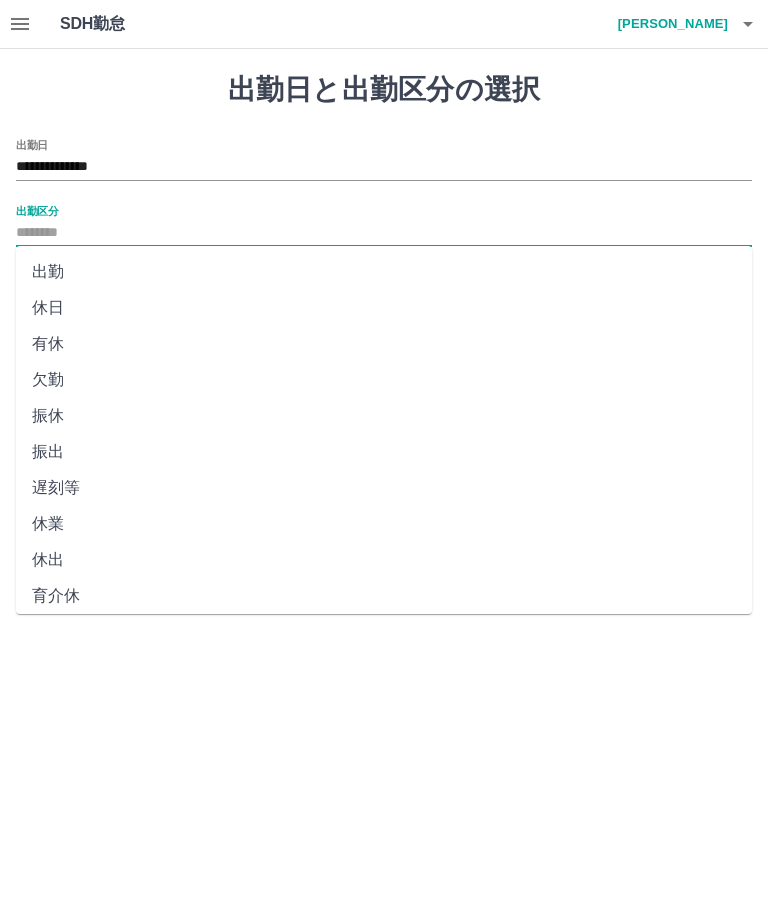 click on "出勤" at bounding box center [384, 272] 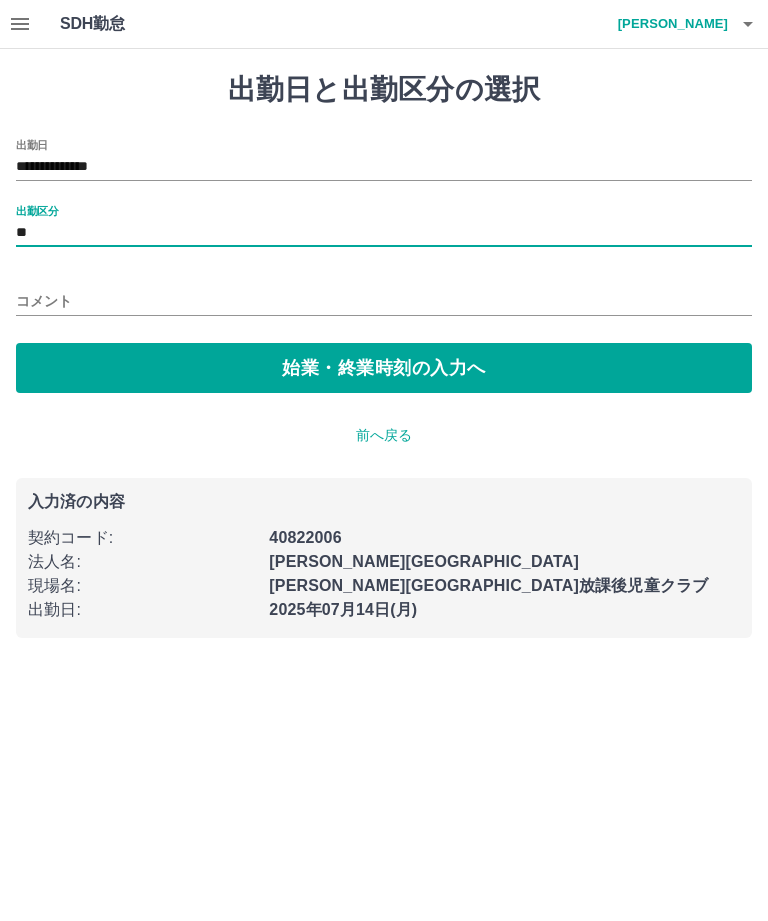 click on "始業・終業時刻の入力へ" at bounding box center (384, 368) 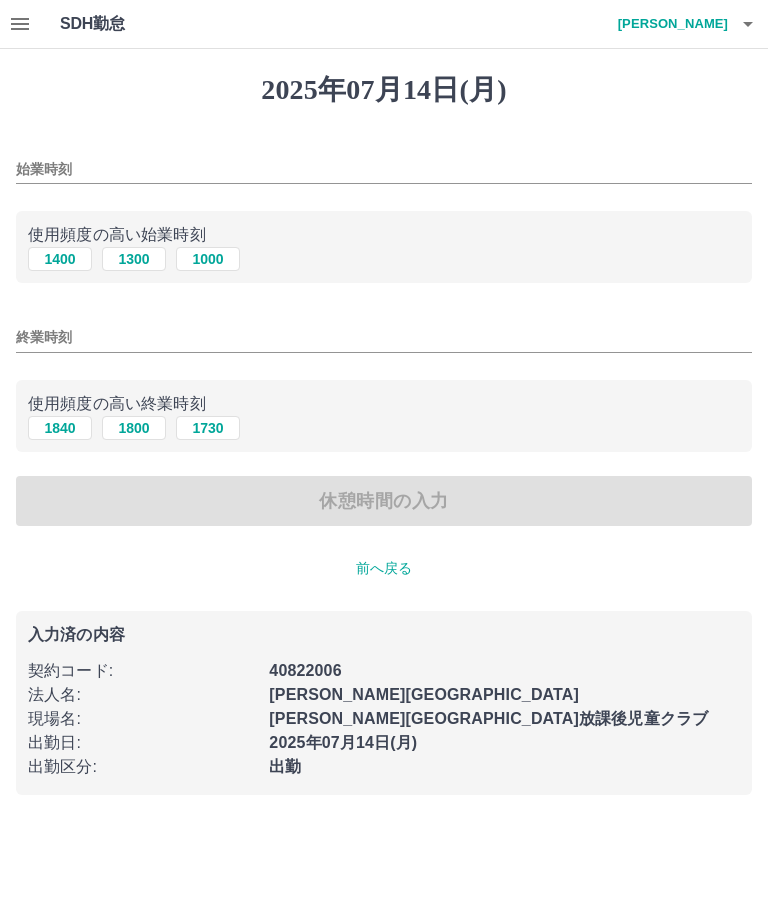 click on "終業時刻" at bounding box center [384, 337] 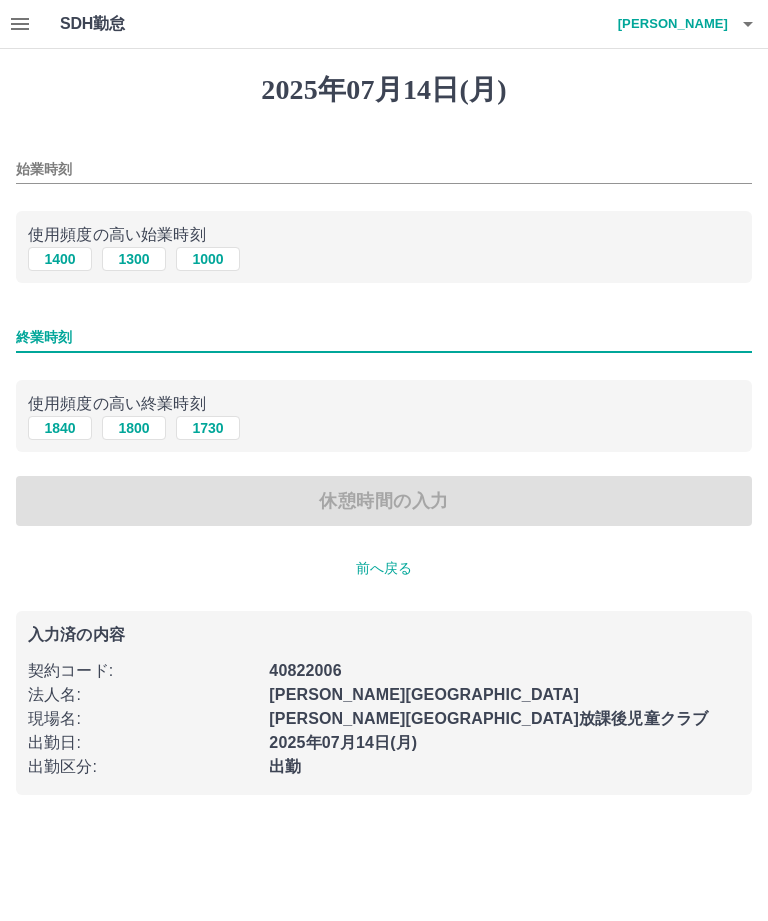 click on "1730" at bounding box center [208, 428] 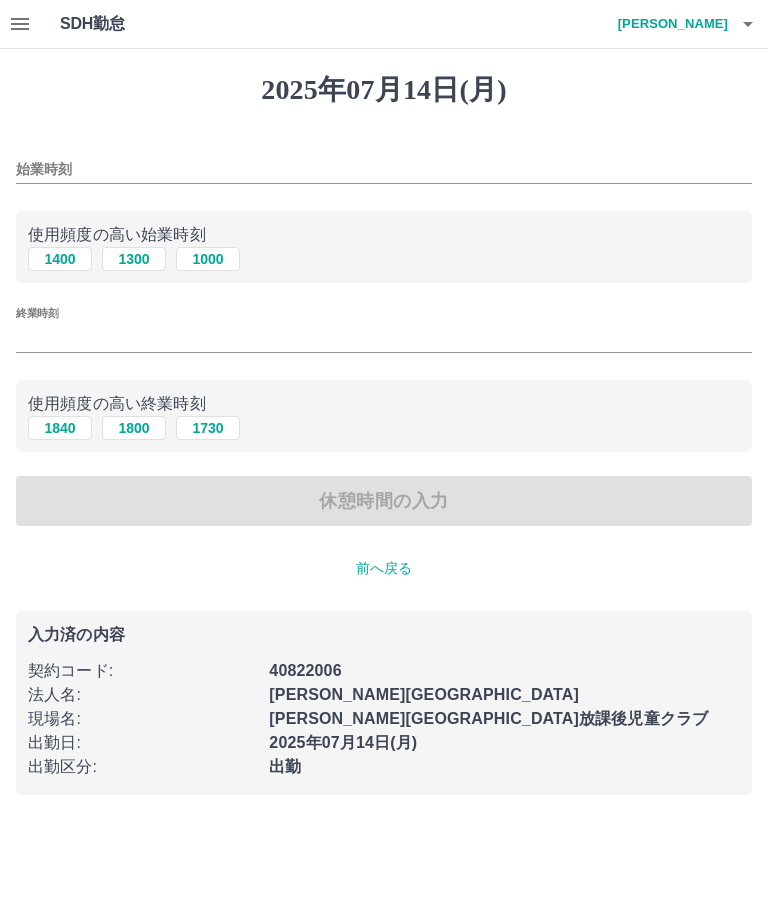 type on "****" 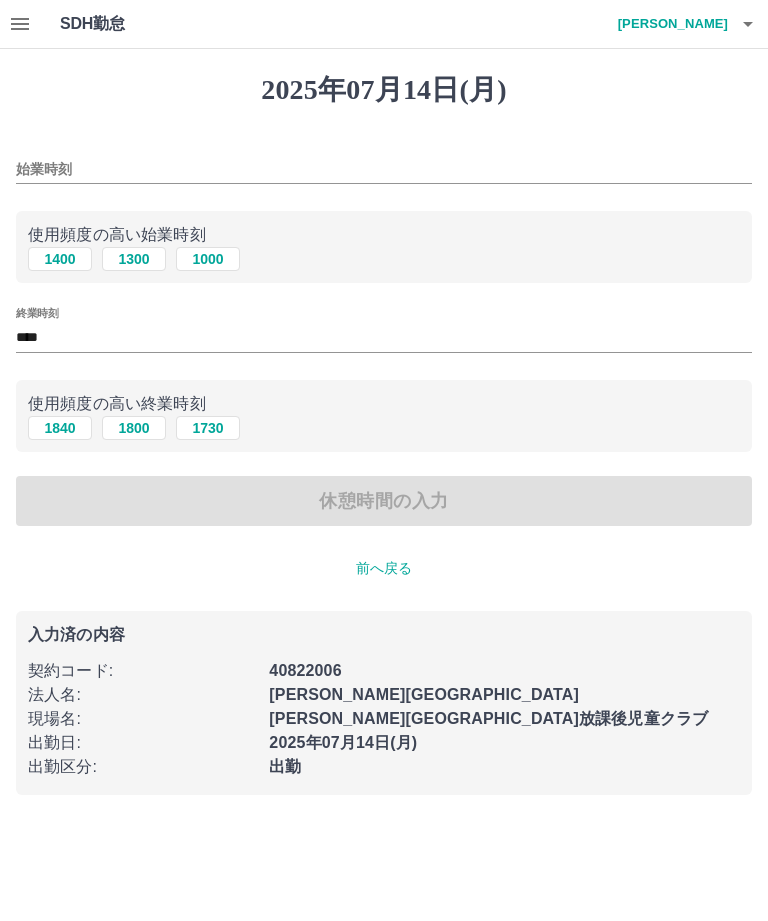 click on "始業時刻" at bounding box center (384, 169) 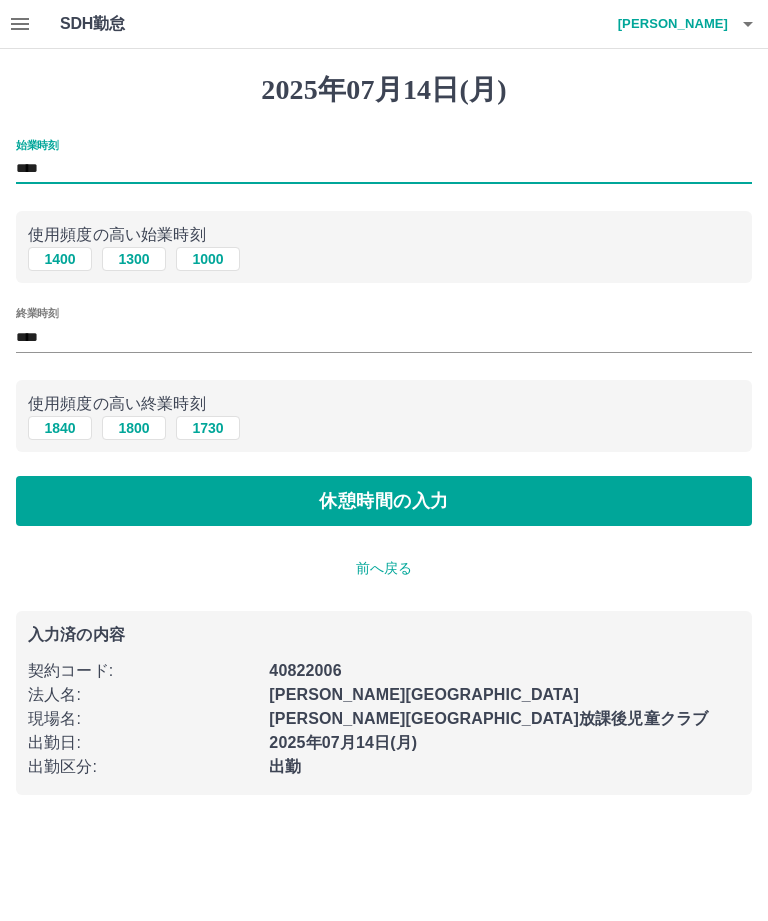 type on "****" 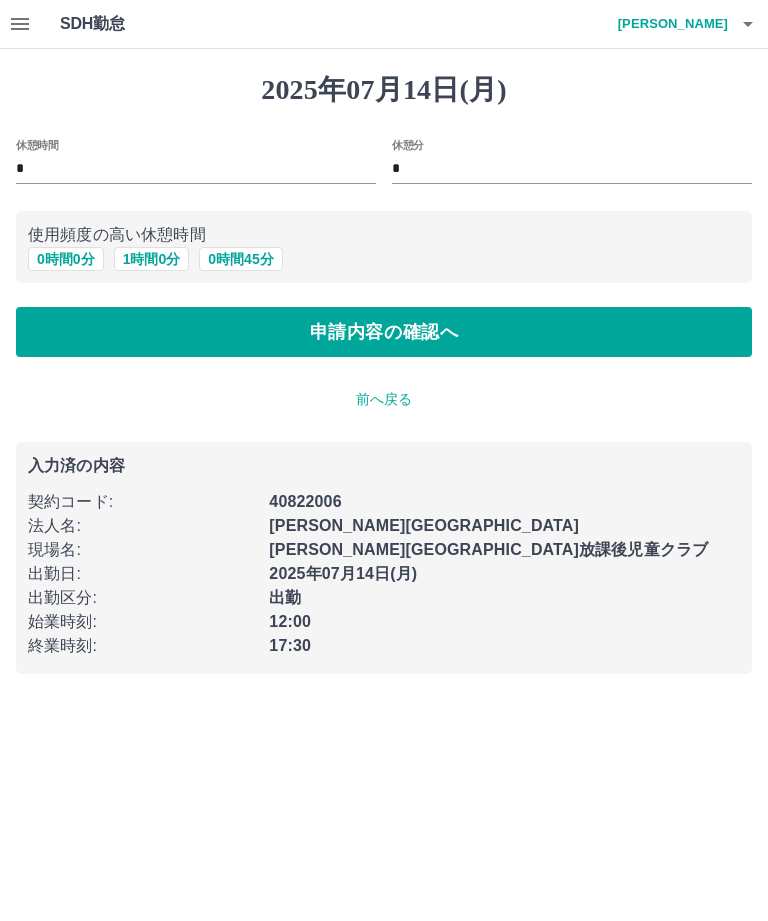 click on "申請内容の確認へ" at bounding box center [384, 332] 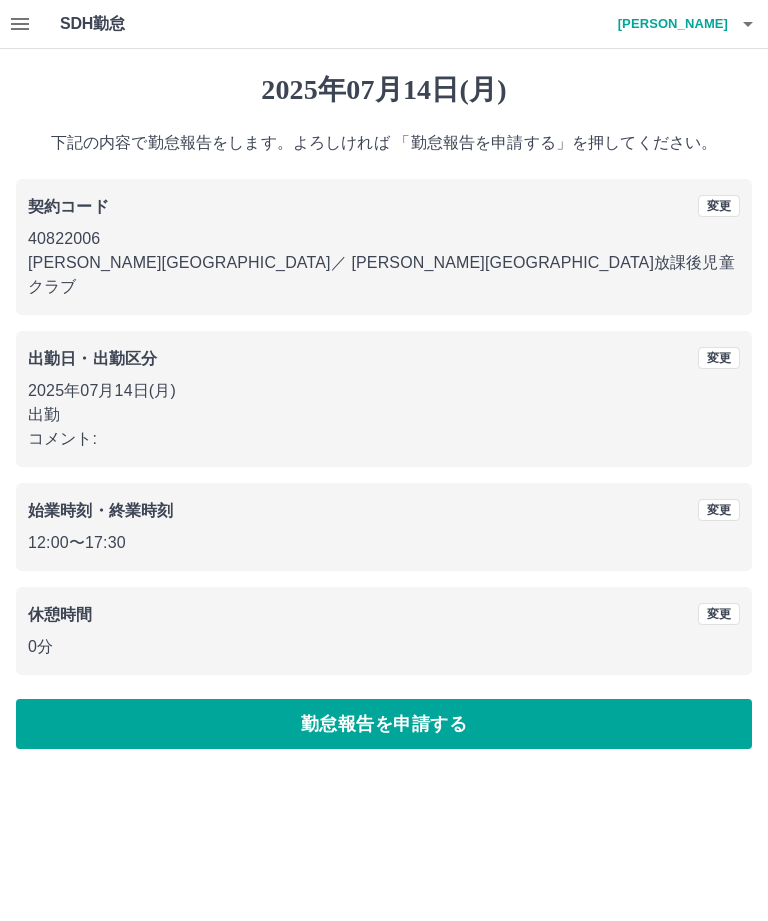 click on "勤怠報告を申請する" at bounding box center (384, 724) 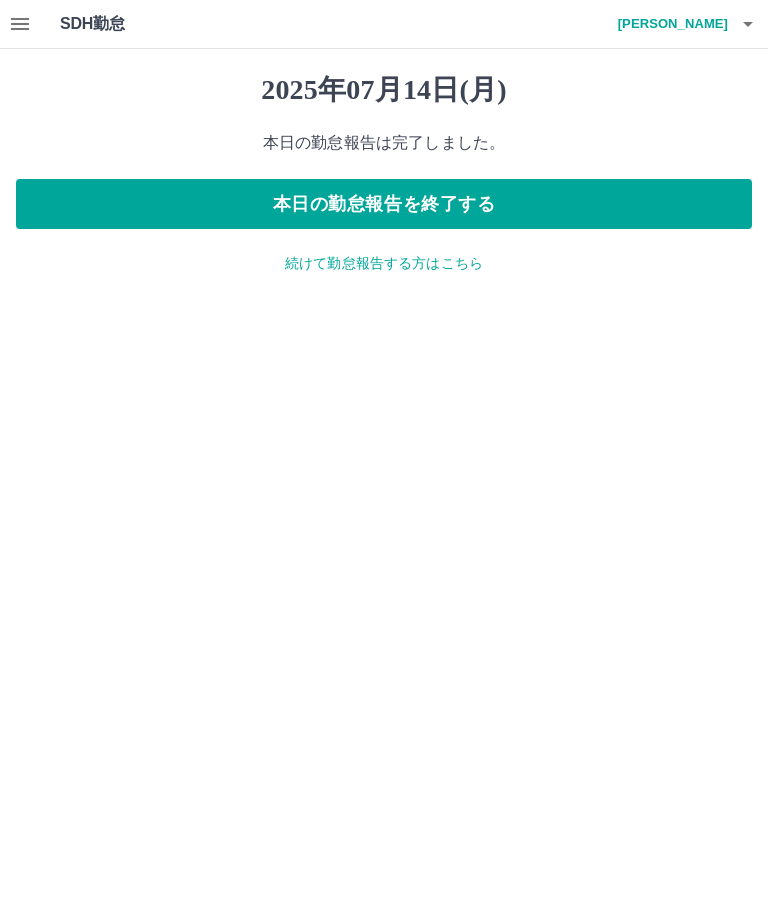 click on "本日の勤怠報告を終了する" at bounding box center (384, 204) 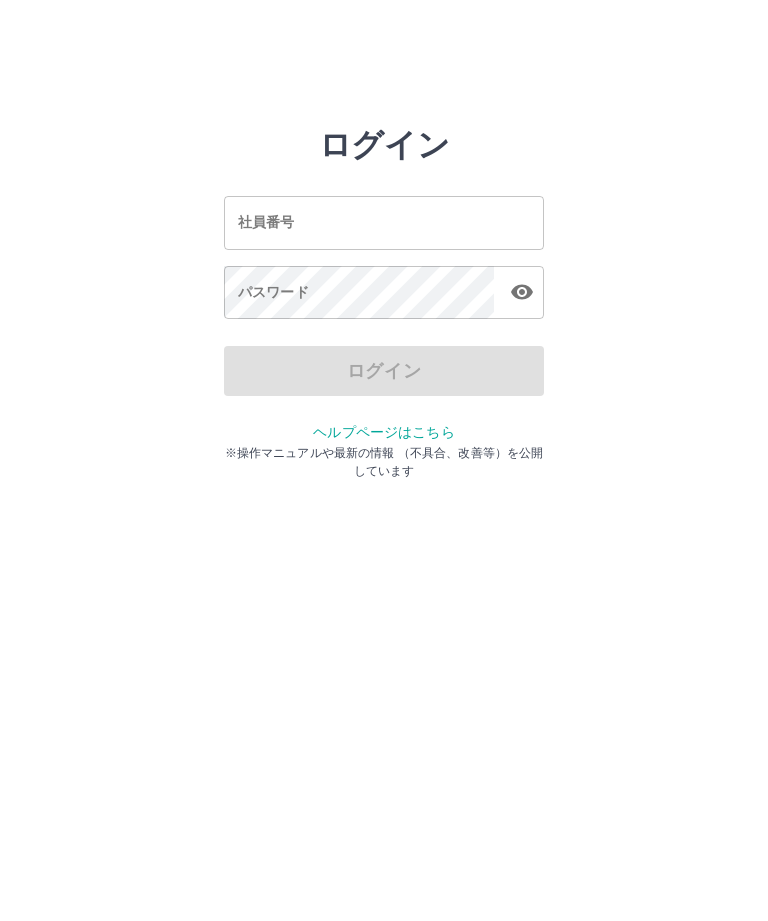 scroll, scrollTop: 0, scrollLeft: 0, axis: both 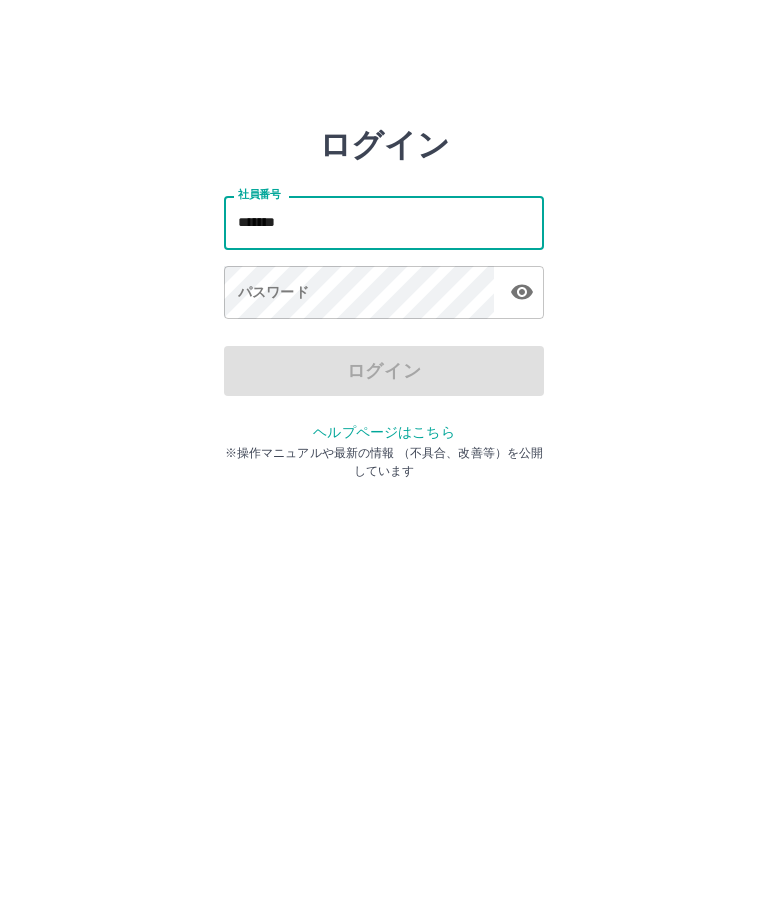 click on "パスワード パスワード" at bounding box center (384, 294) 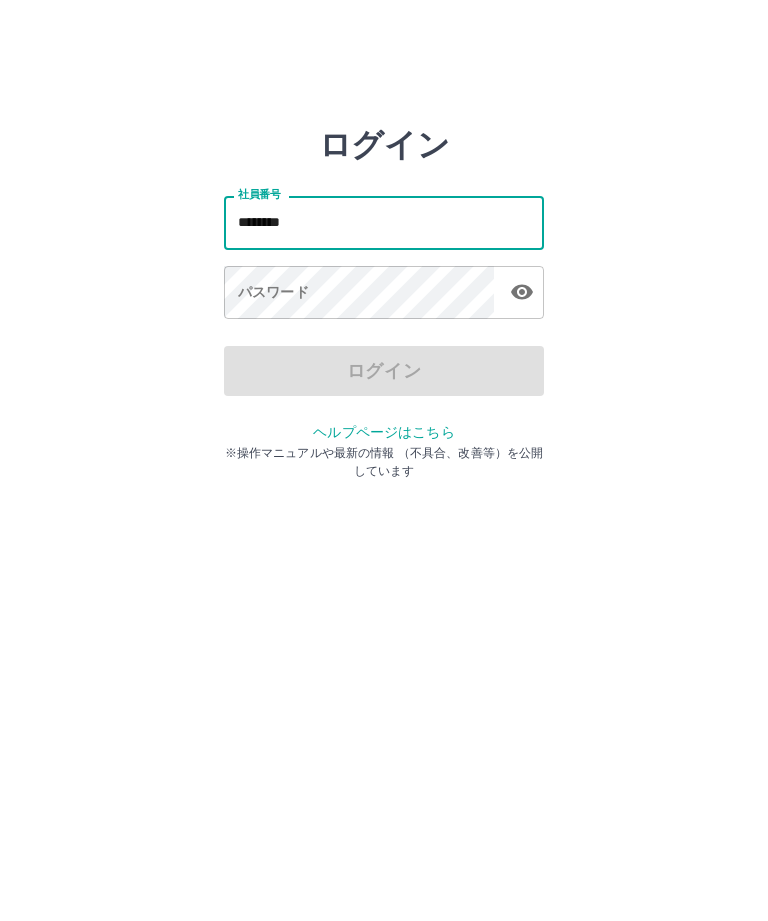 type on "*******" 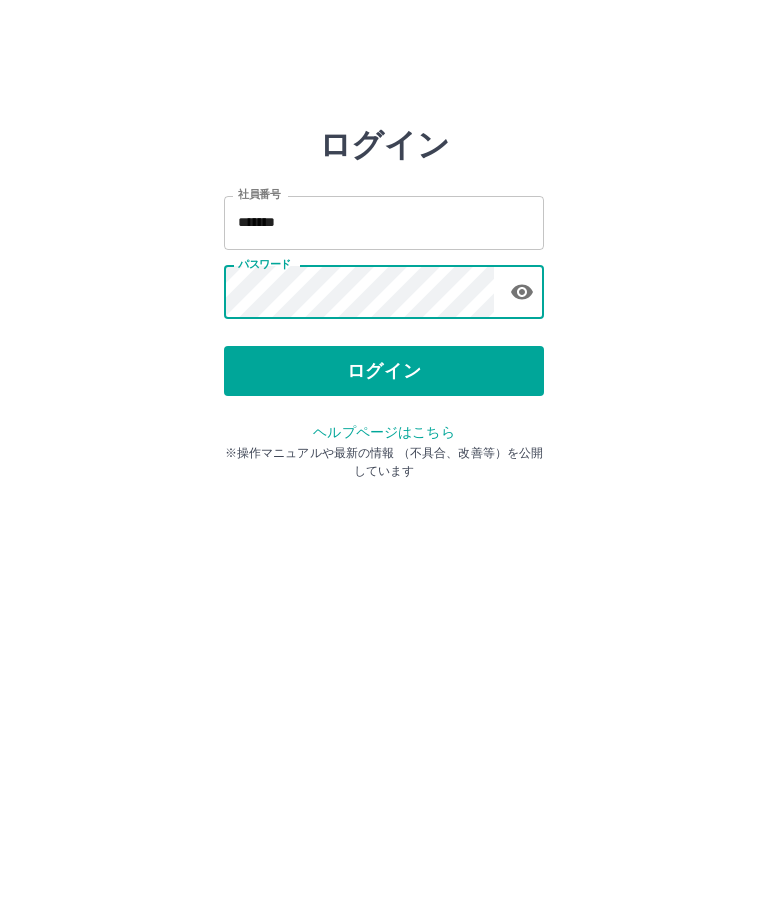click on "ログイン" at bounding box center (384, 371) 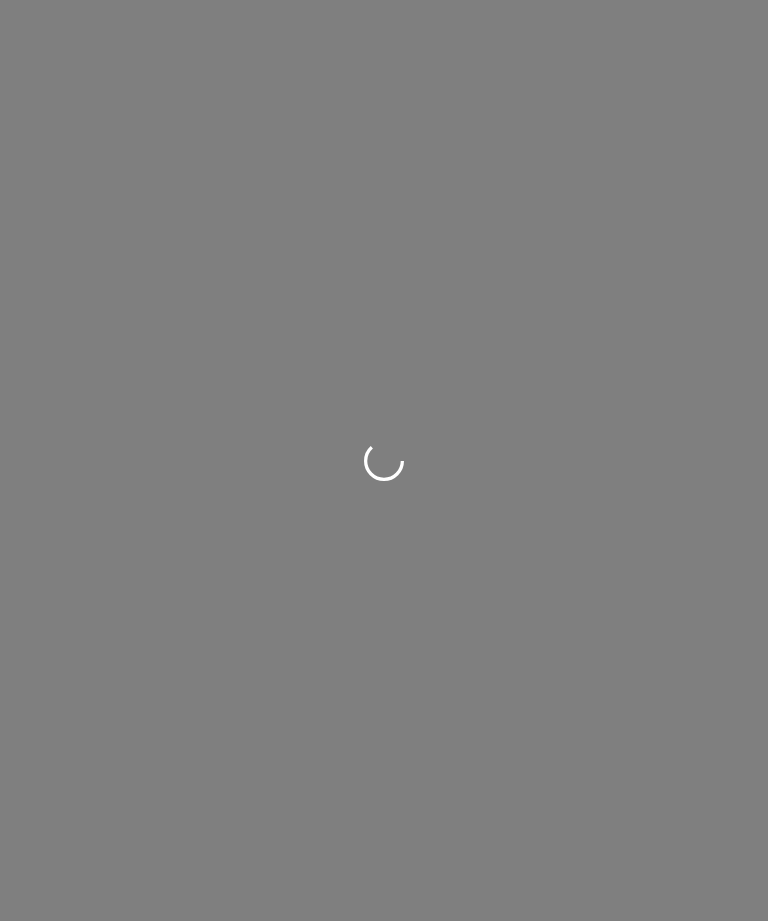 scroll, scrollTop: 0, scrollLeft: 0, axis: both 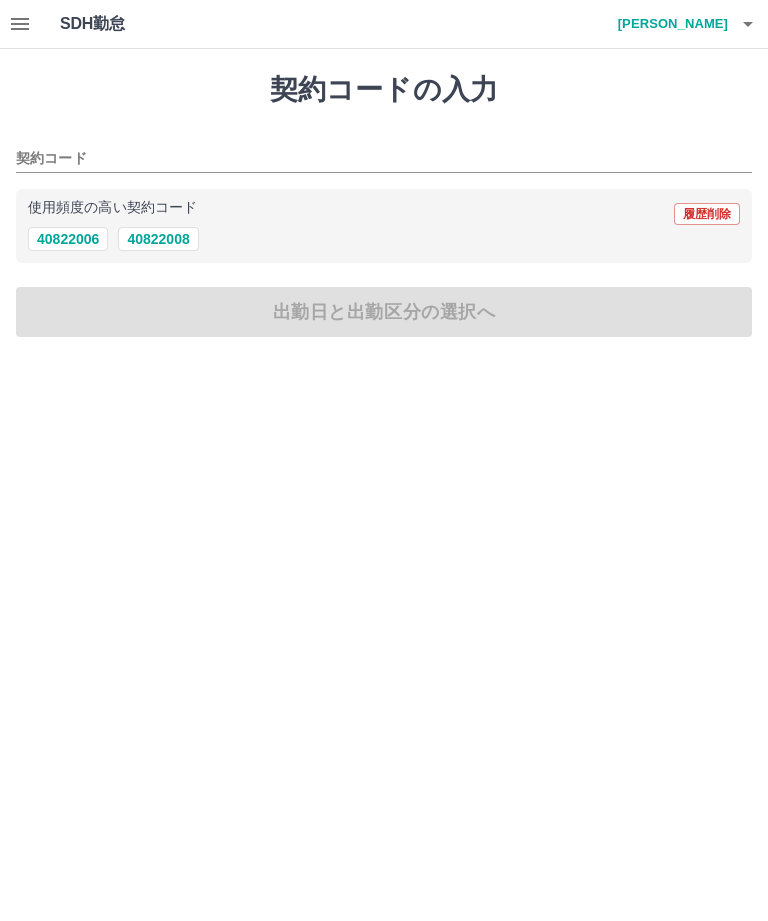 click on "40822006" at bounding box center (68, 239) 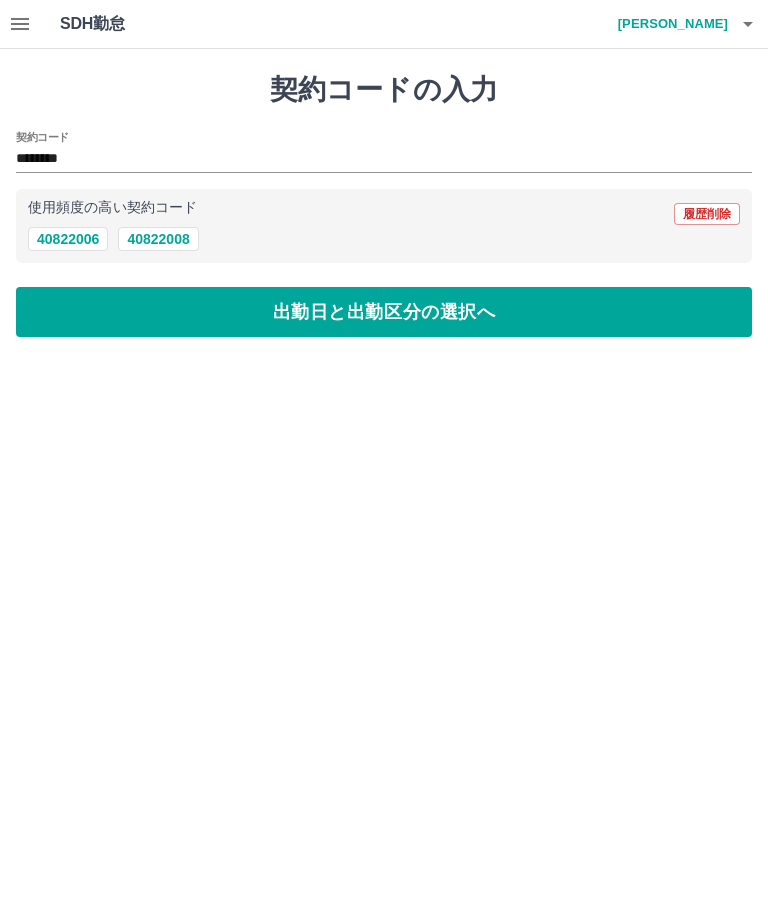 click on "出勤日と出勤区分の選択へ" at bounding box center (384, 312) 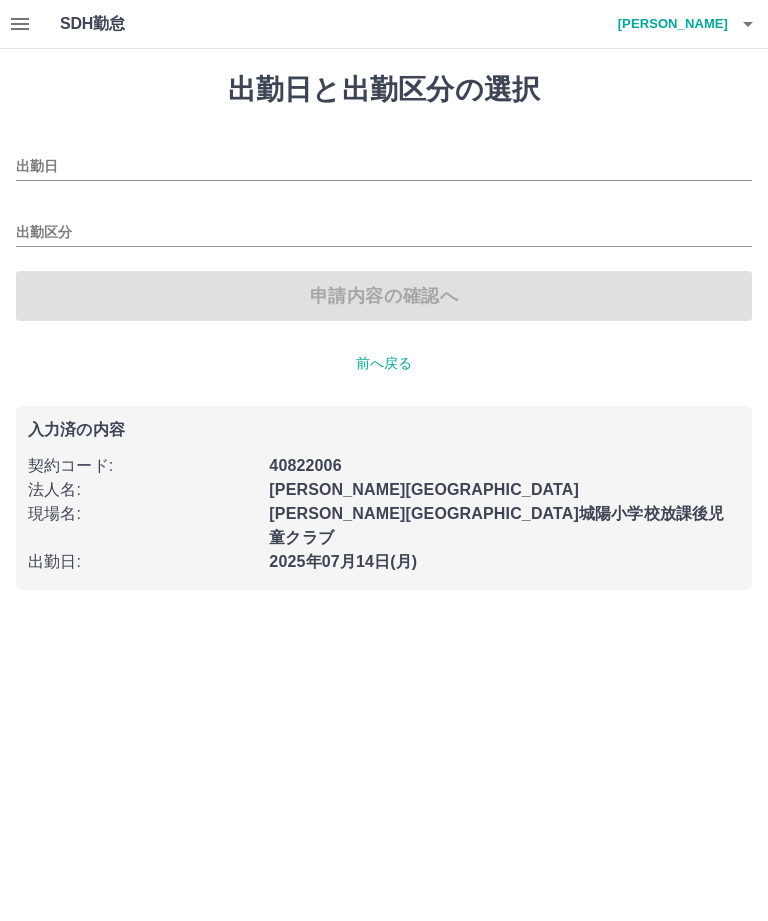 type on "**********" 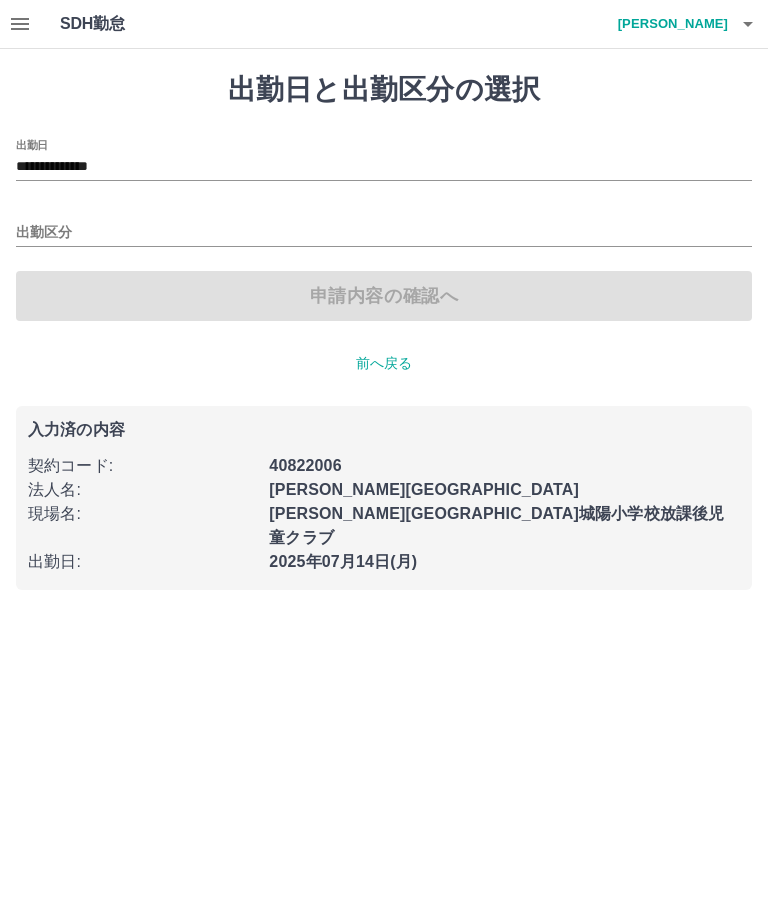 click on "出勤区分" at bounding box center [384, 233] 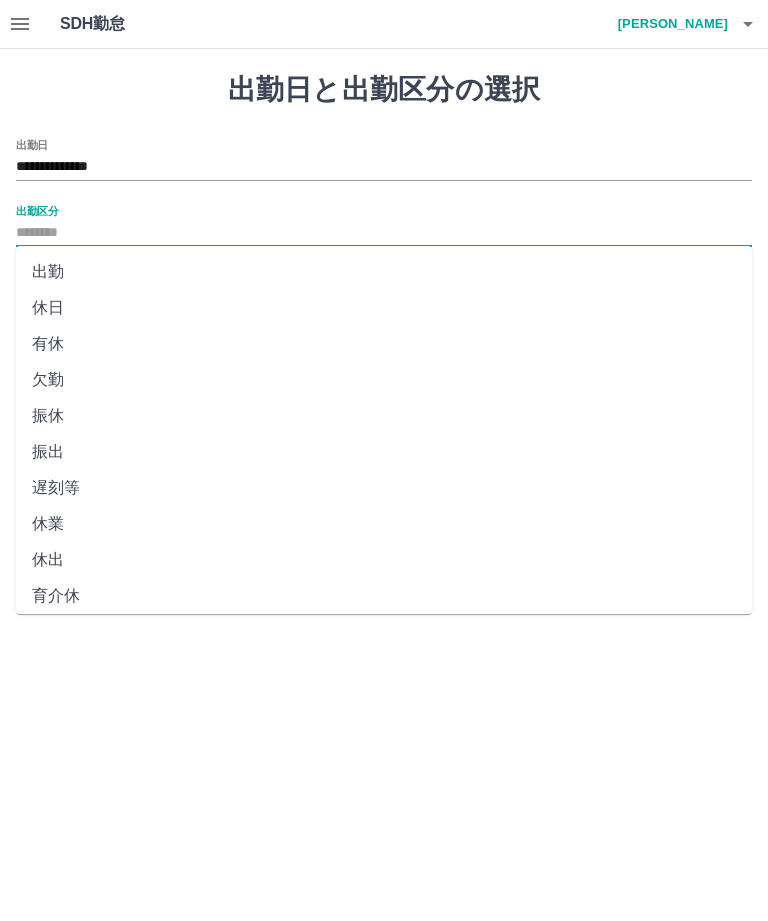 click on "出勤" at bounding box center [384, 272] 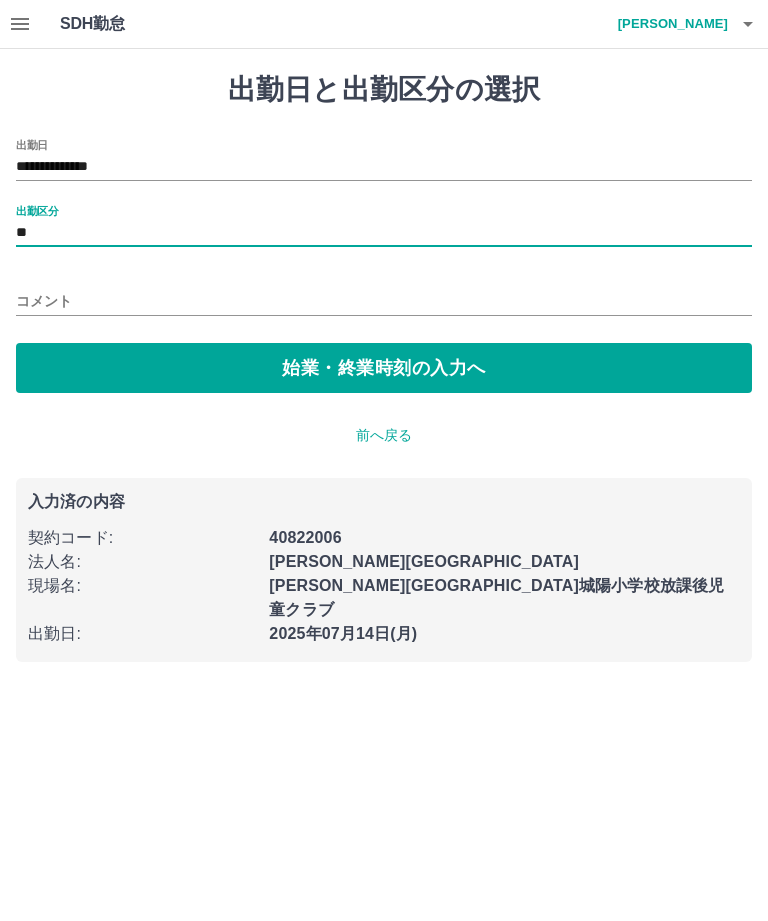 click on "**" at bounding box center (384, 233) 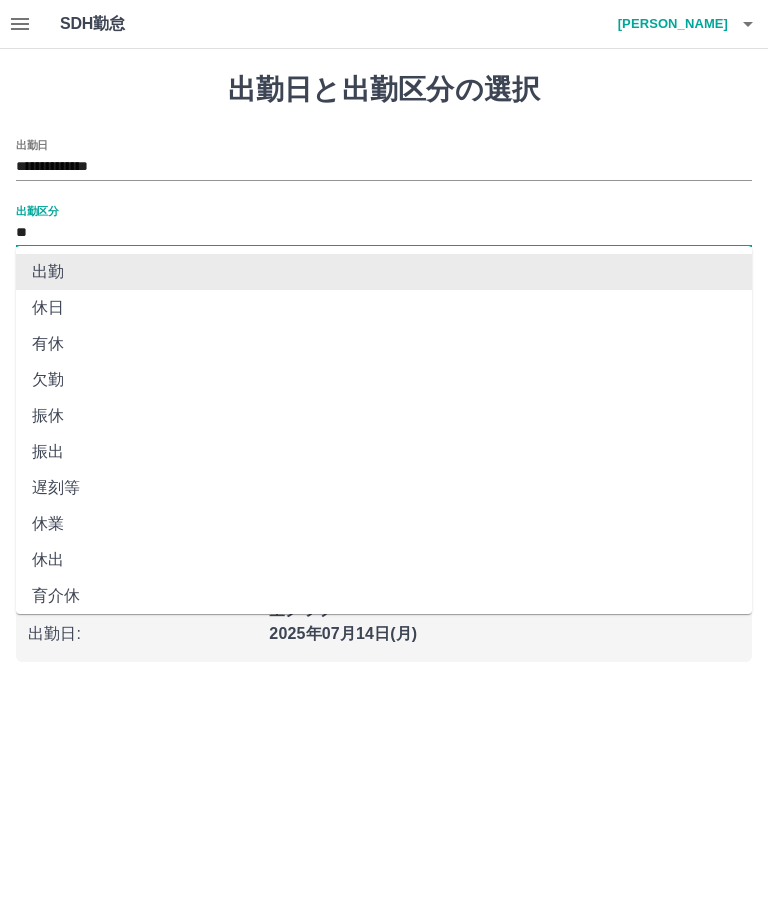 click on "**" at bounding box center [384, 233] 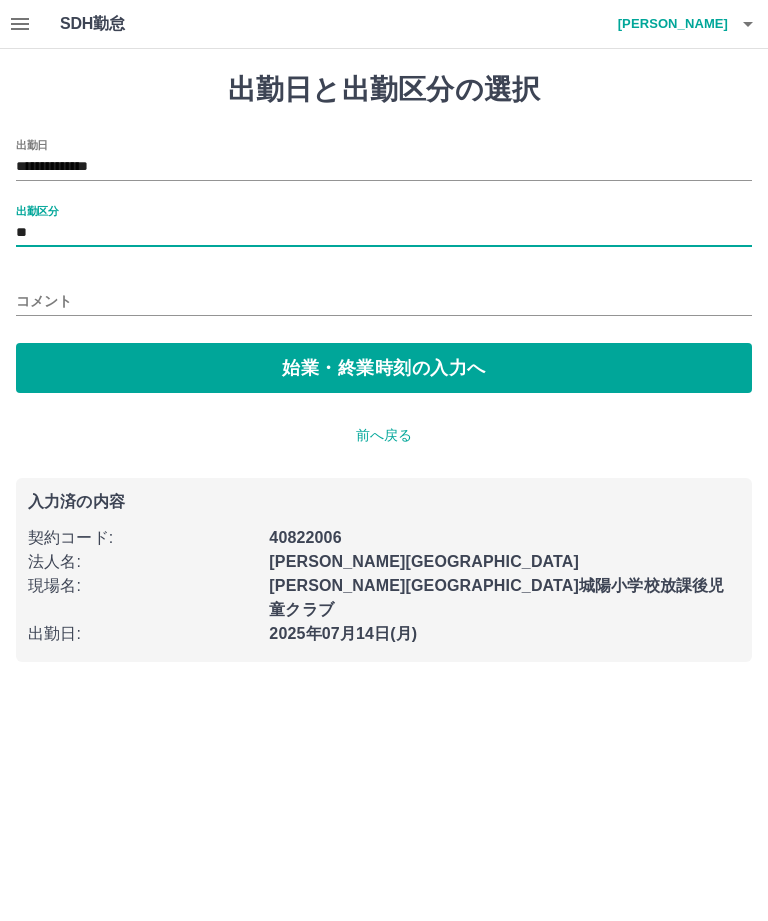 click on "始業・終業時刻の入力へ" at bounding box center (384, 368) 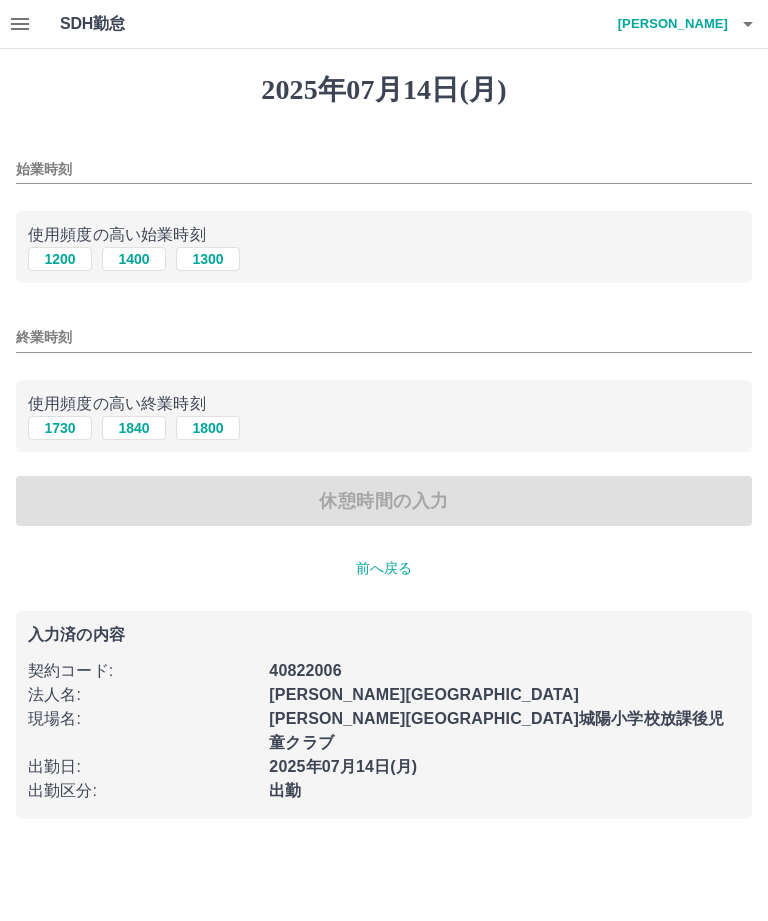 click on "1200" at bounding box center (60, 259) 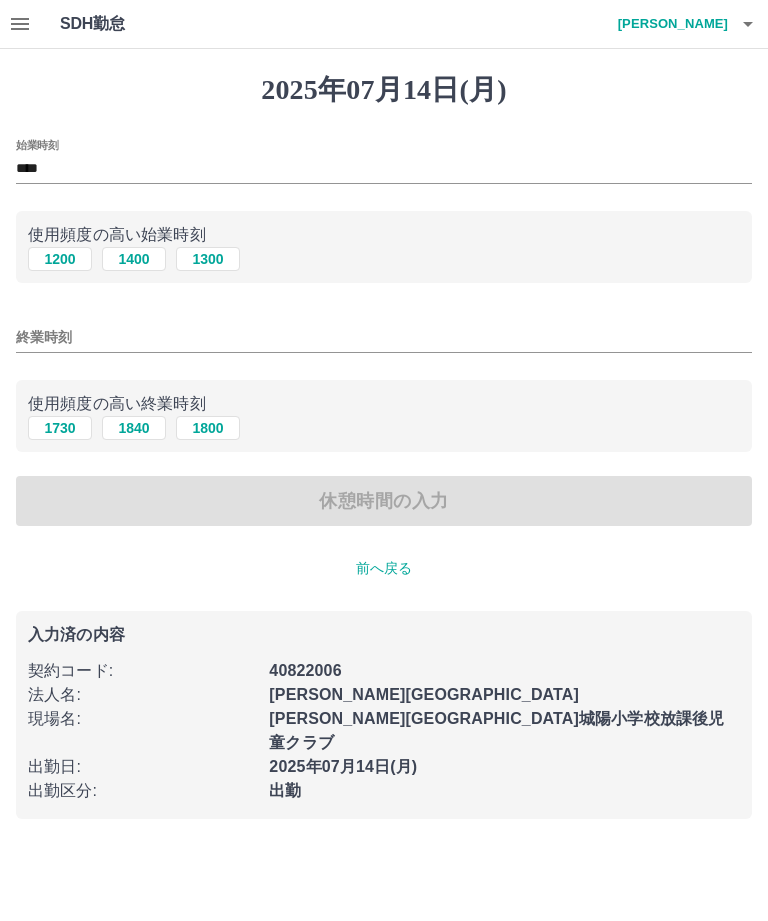 click on "1800" at bounding box center (208, 428) 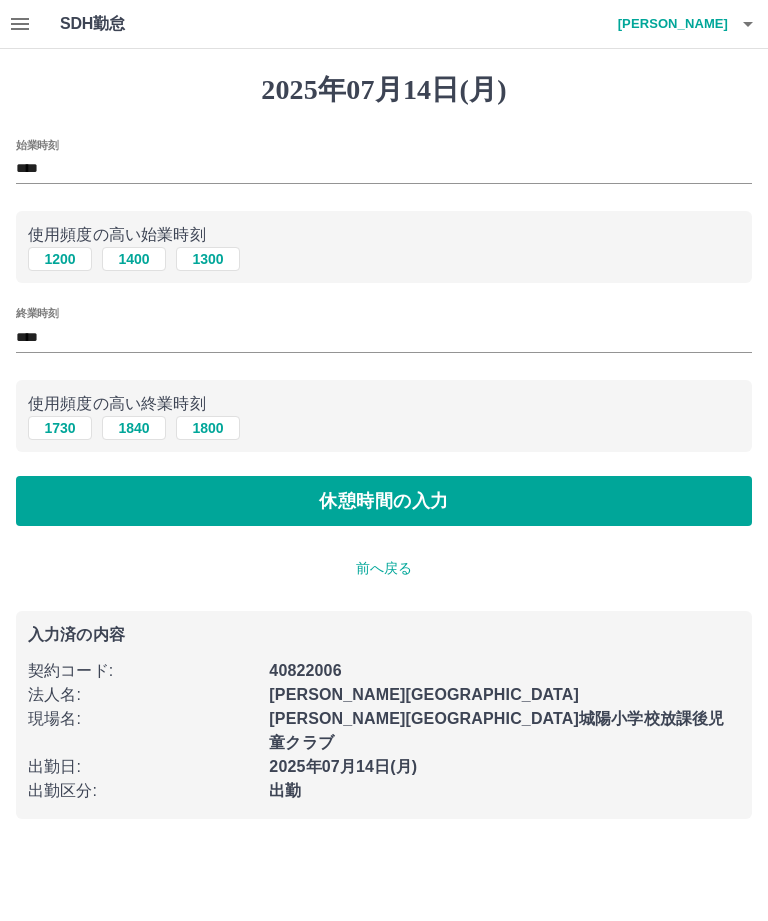 click on "休憩時間の入力" at bounding box center (384, 501) 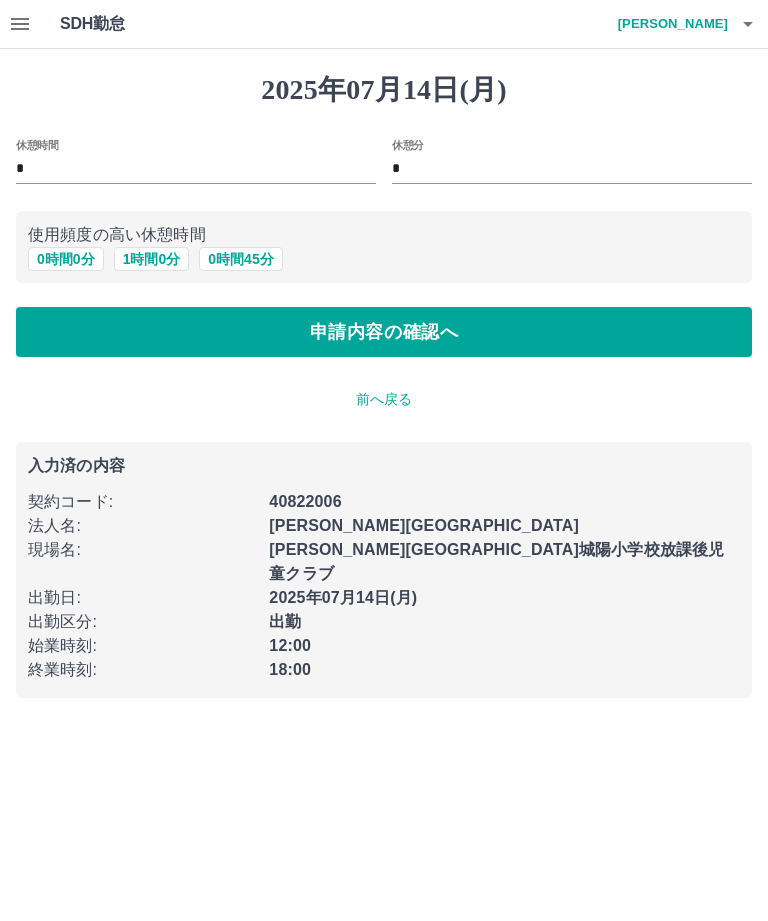 click on "申請内容の確認へ" at bounding box center [384, 332] 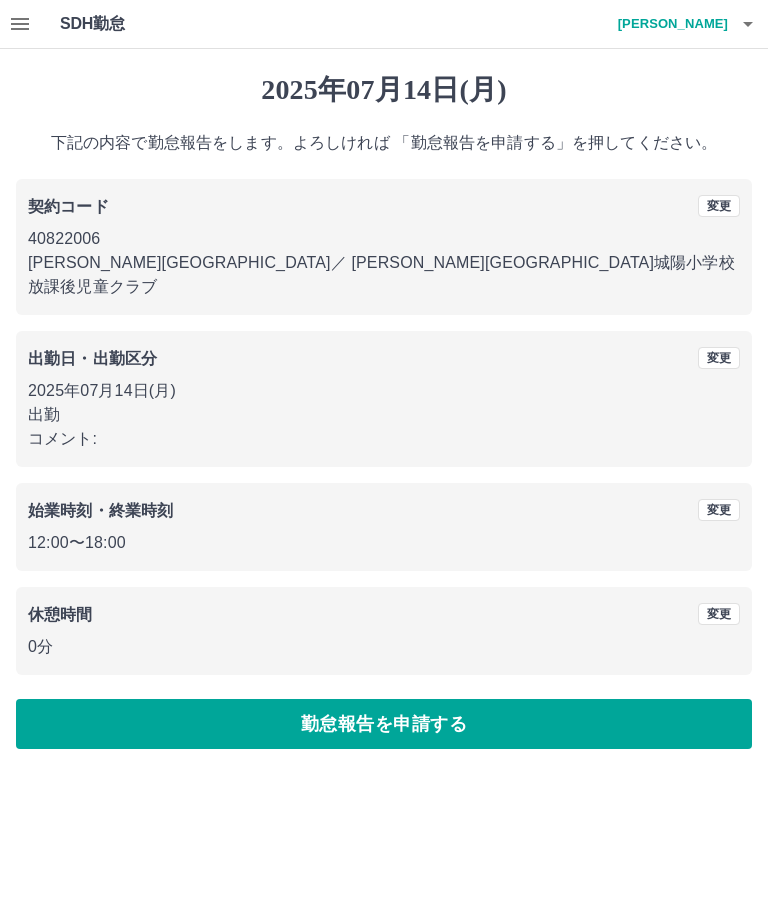 click on "勤怠報告を申請する" at bounding box center [384, 724] 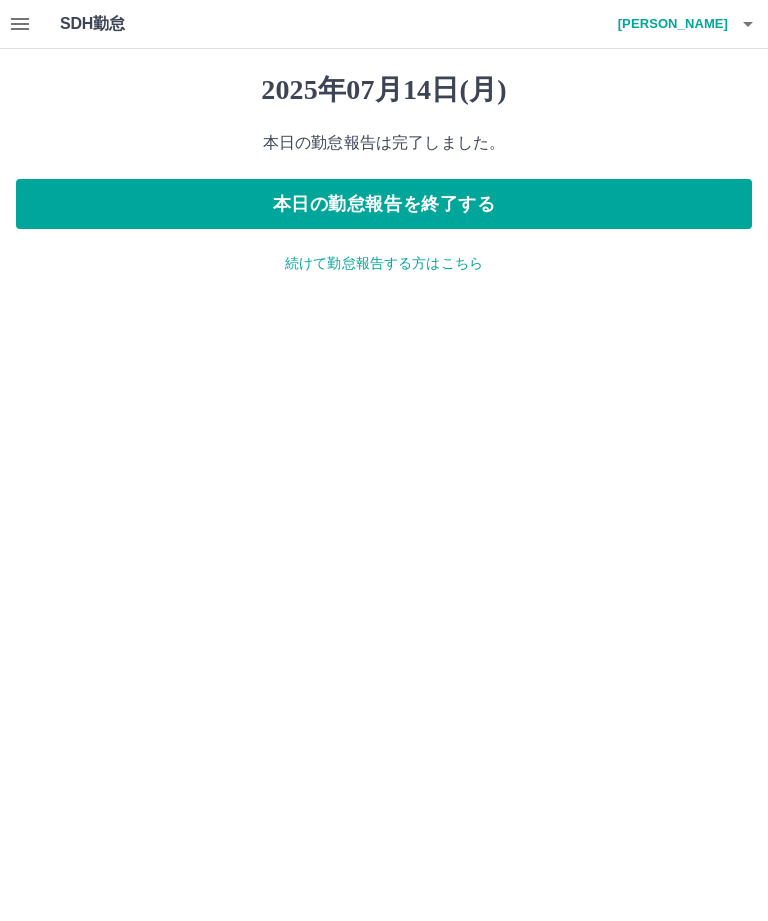 click 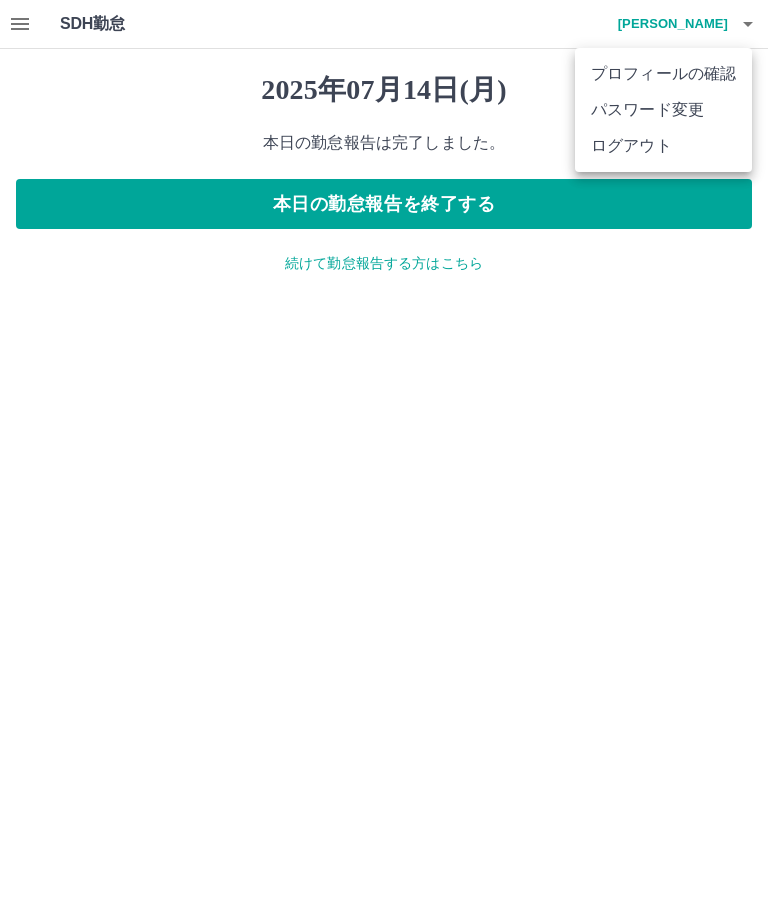 click on "ログアウト" at bounding box center [663, 146] 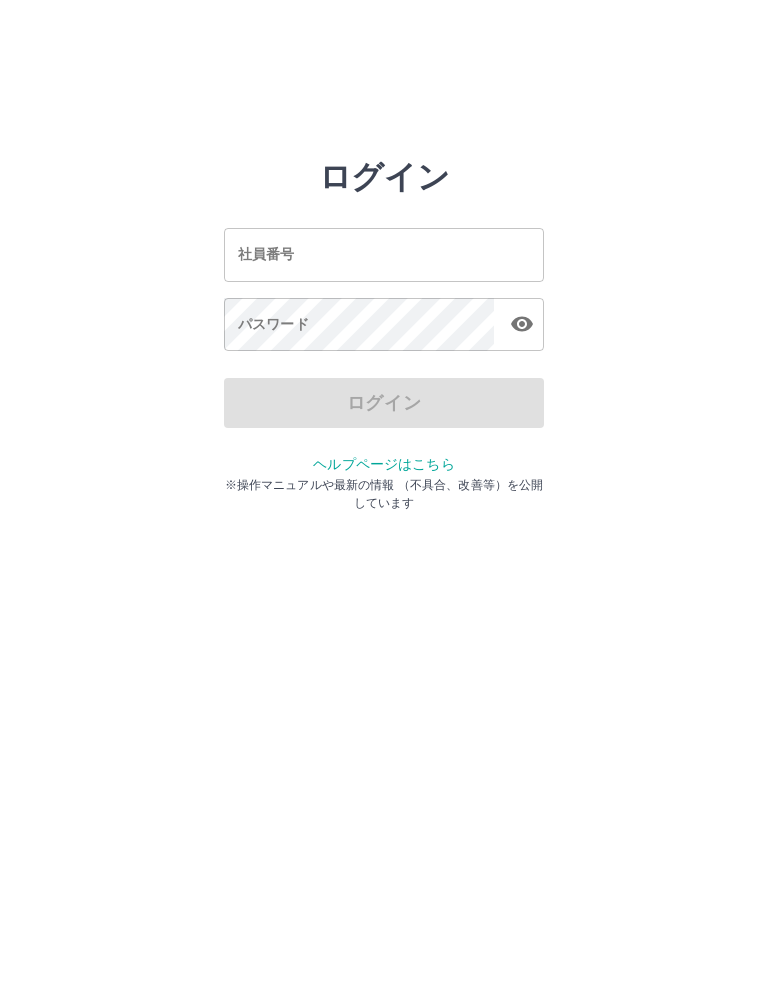 scroll, scrollTop: 0, scrollLeft: 0, axis: both 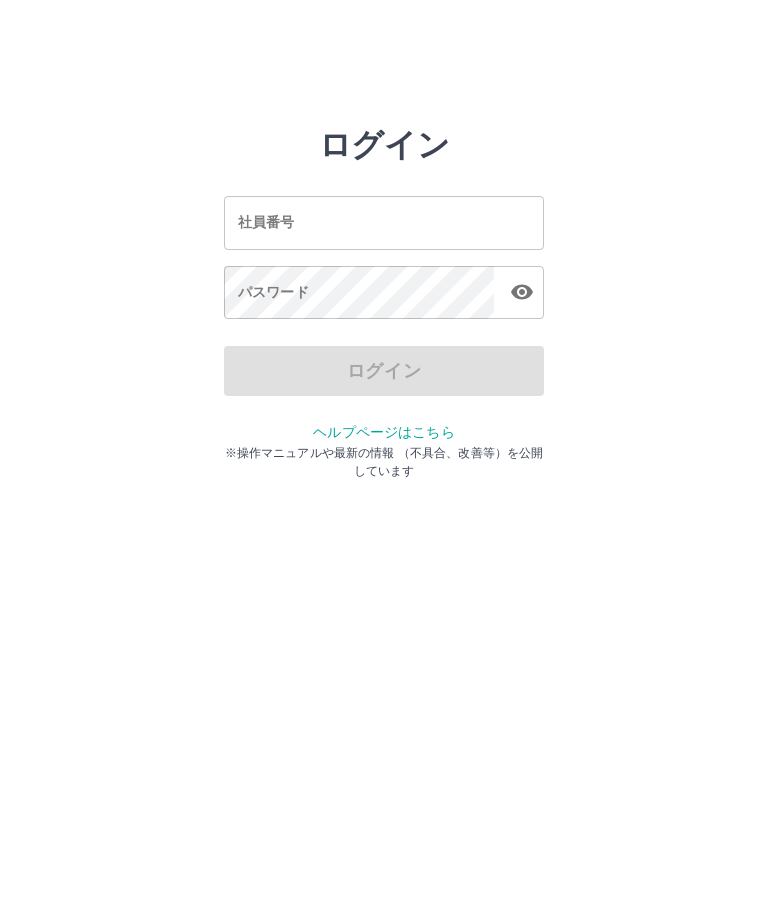 click on "社員番号" at bounding box center (384, 222) 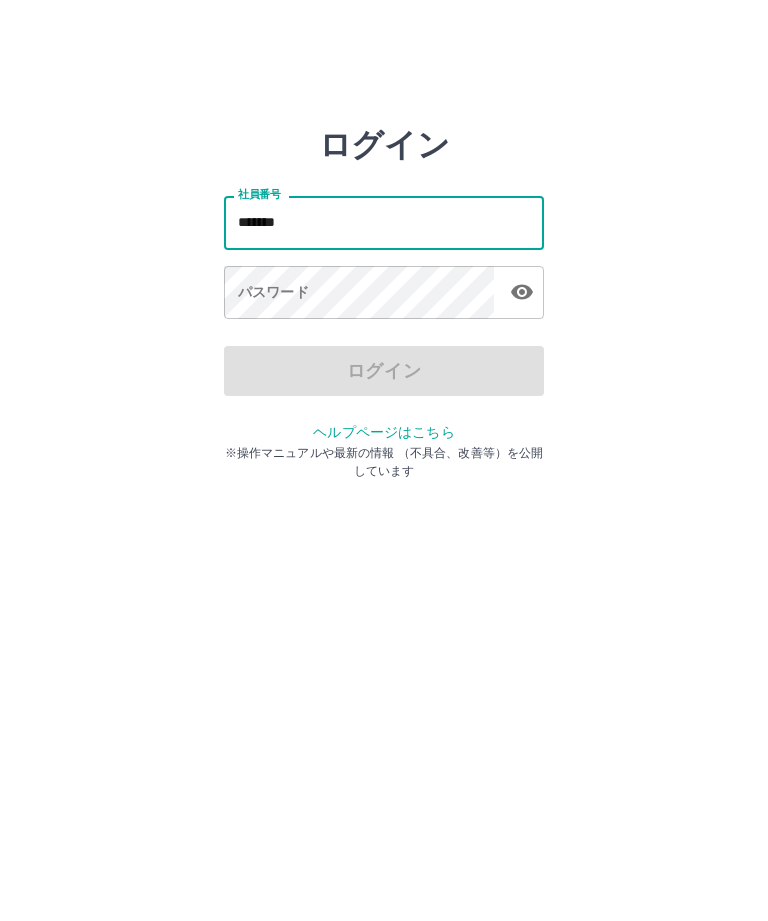 click on "ログイン" at bounding box center (384, 371) 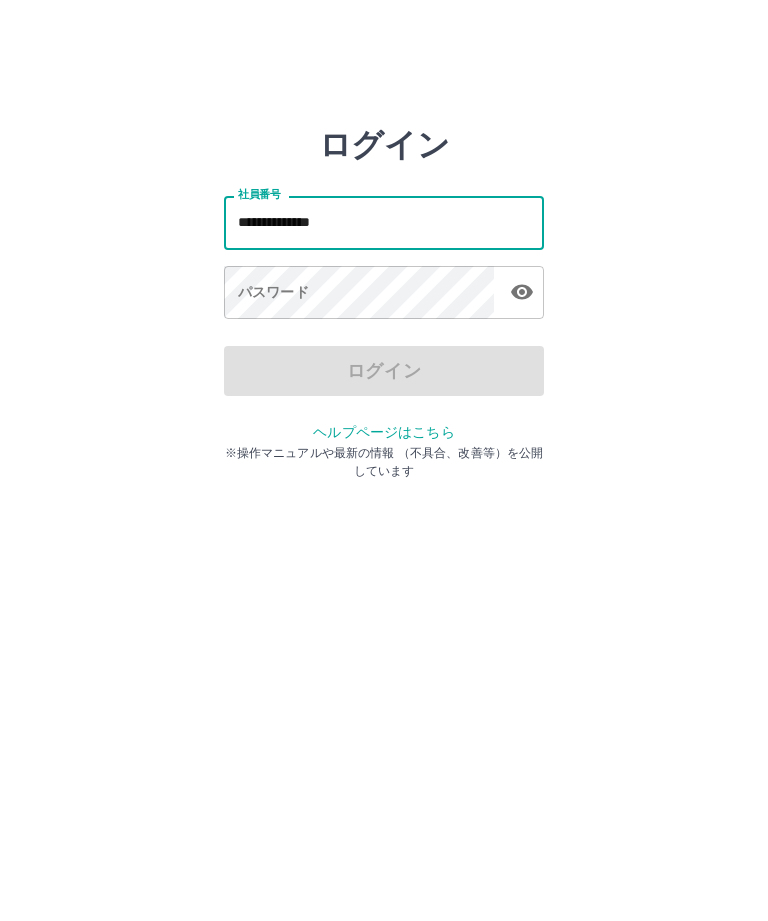 click on "ログイン" at bounding box center (384, 371) 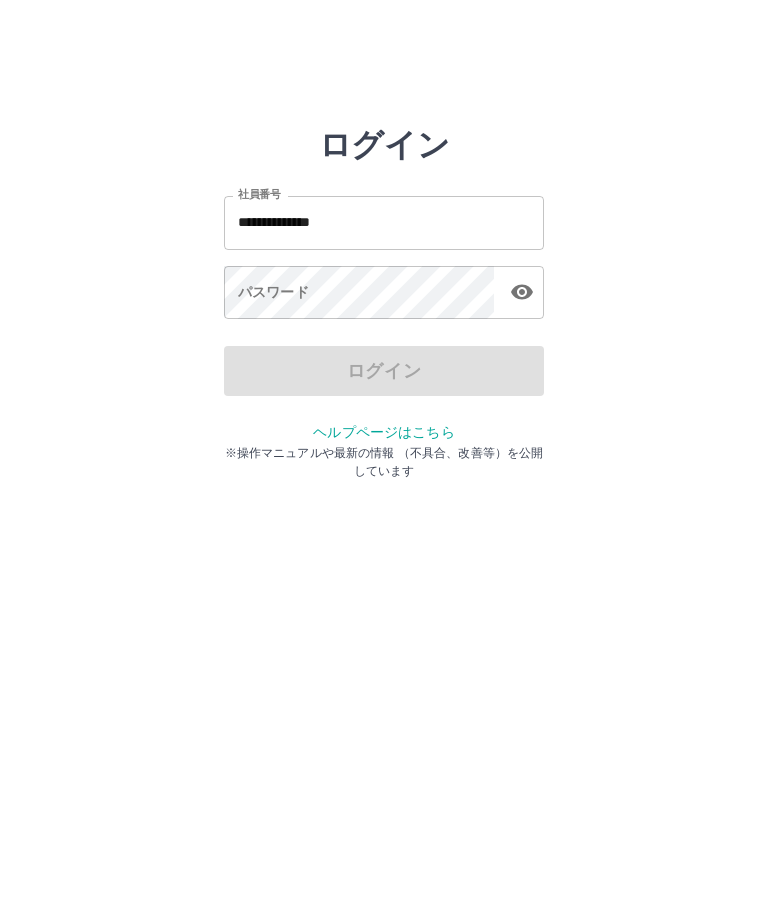 click on "ログイン" at bounding box center (384, 371) 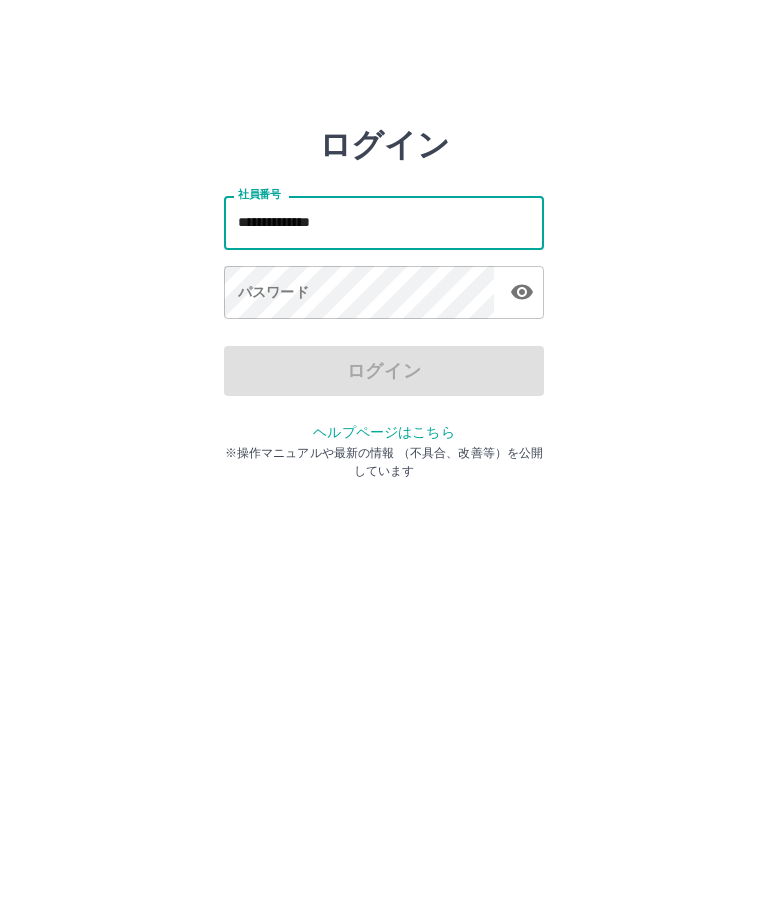click on "**********" at bounding box center [384, 222] 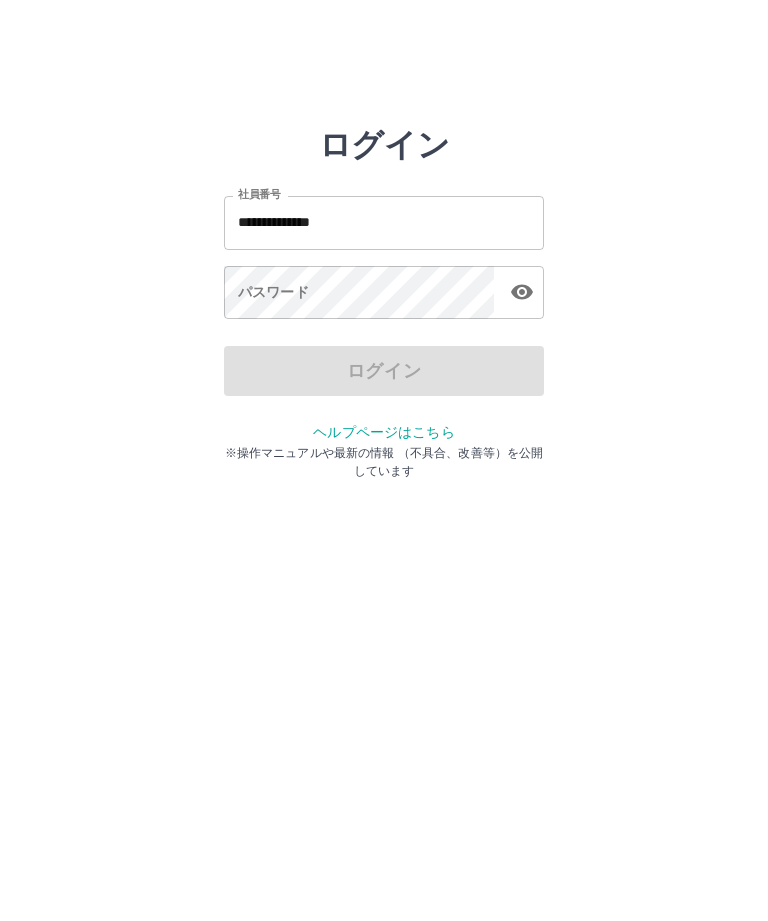 click on "ログイン" at bounding box center [384, 371] 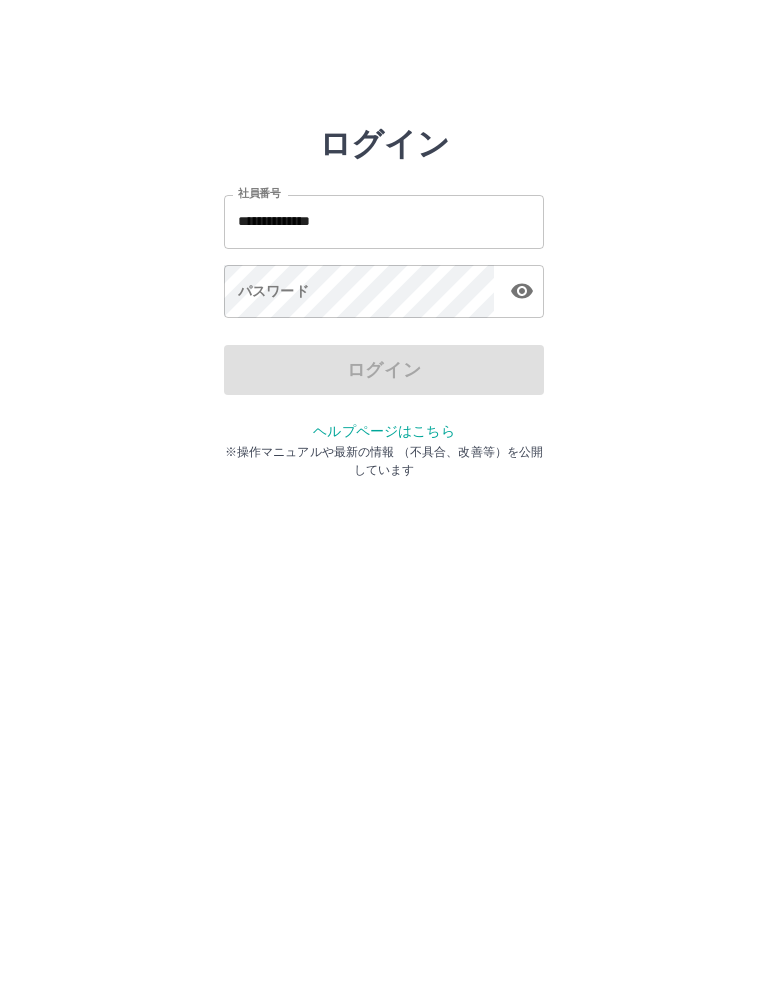 click on "ログイン" at bounding box center (384, 371) 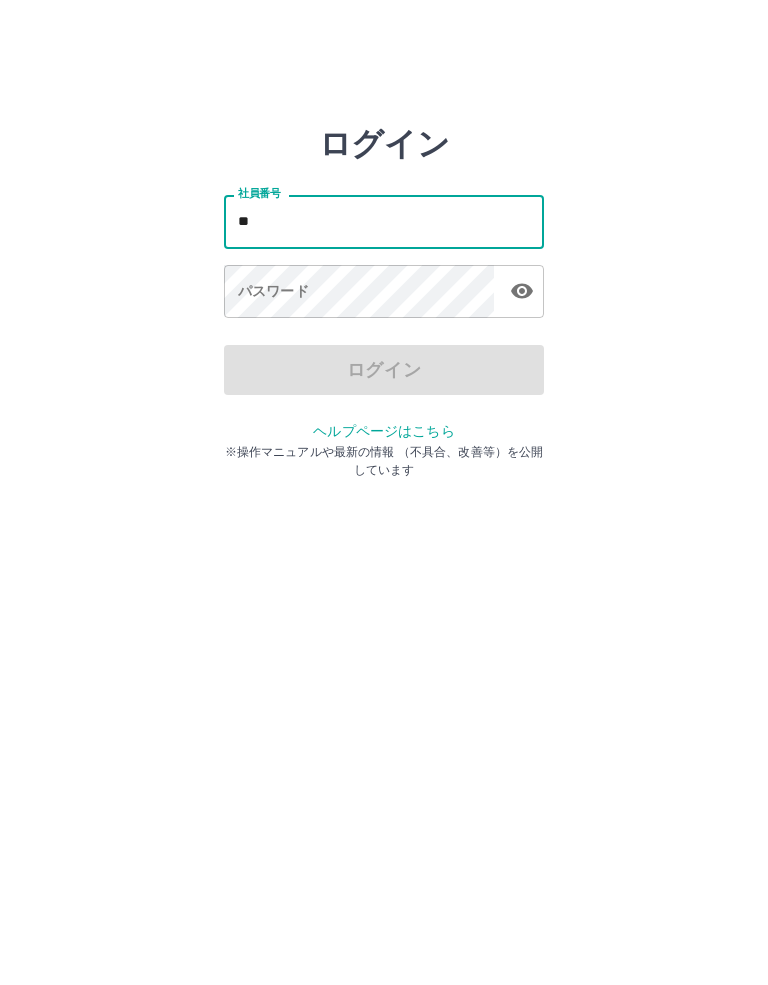 type on "*" 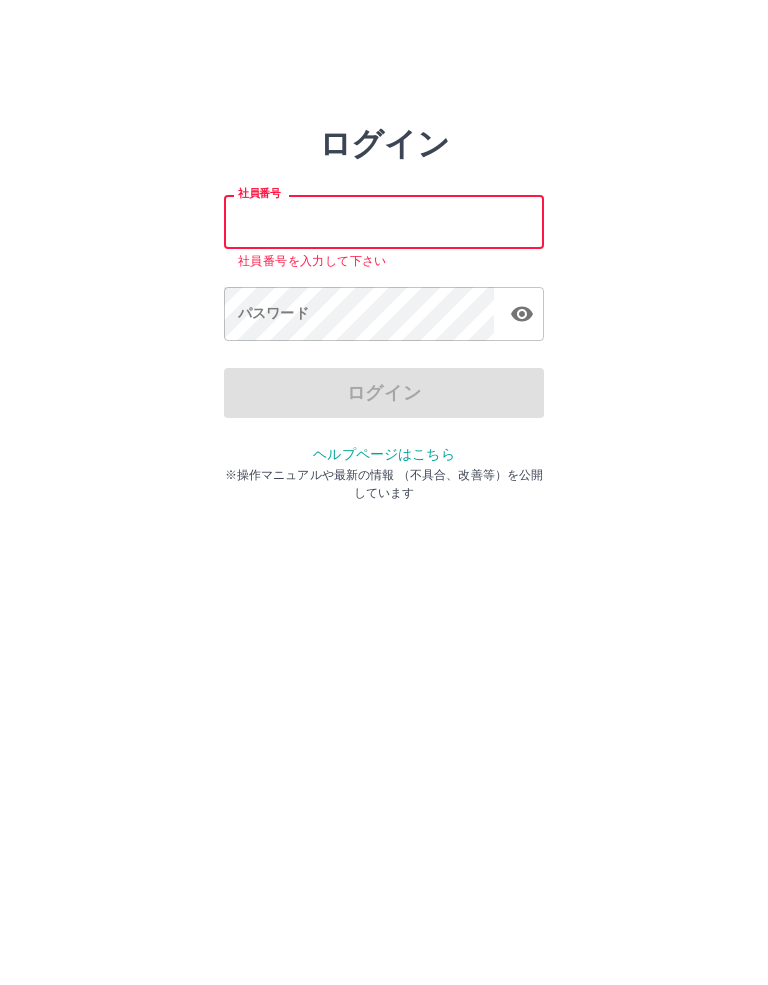 click on "社員番号" at bounding box center (384, 222) 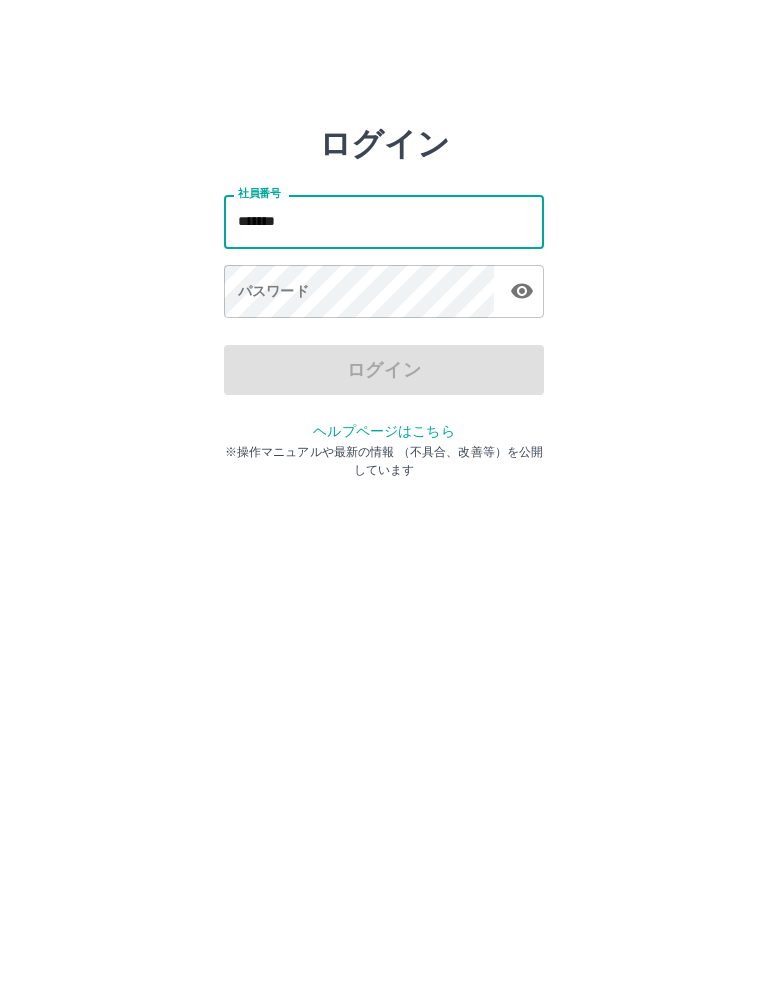 click on "*******" at bounding box center [384, 222] 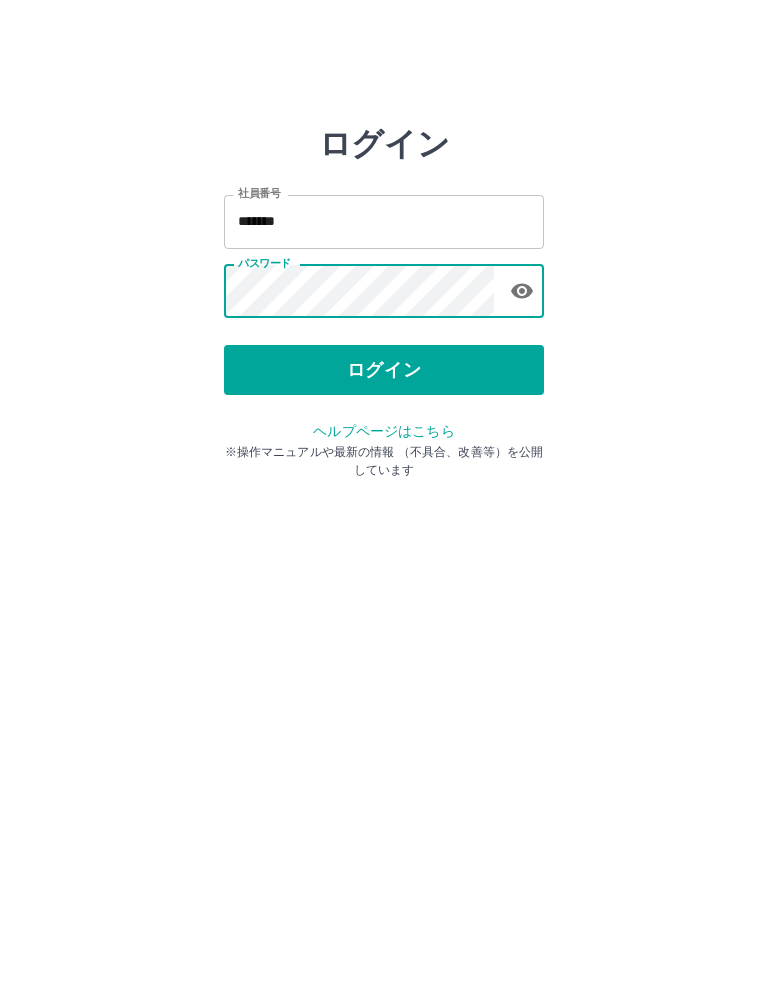 click on "ログイン" at bounding box center [384, 371] 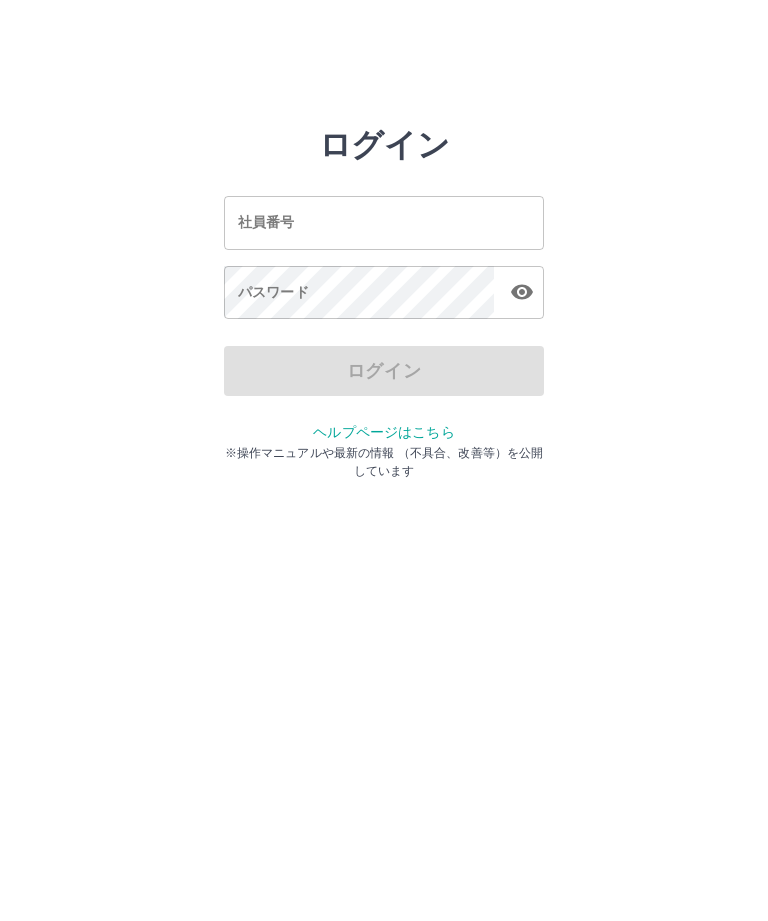 scroll, scrollTop: 0, scrollLeft: 0, axis: both 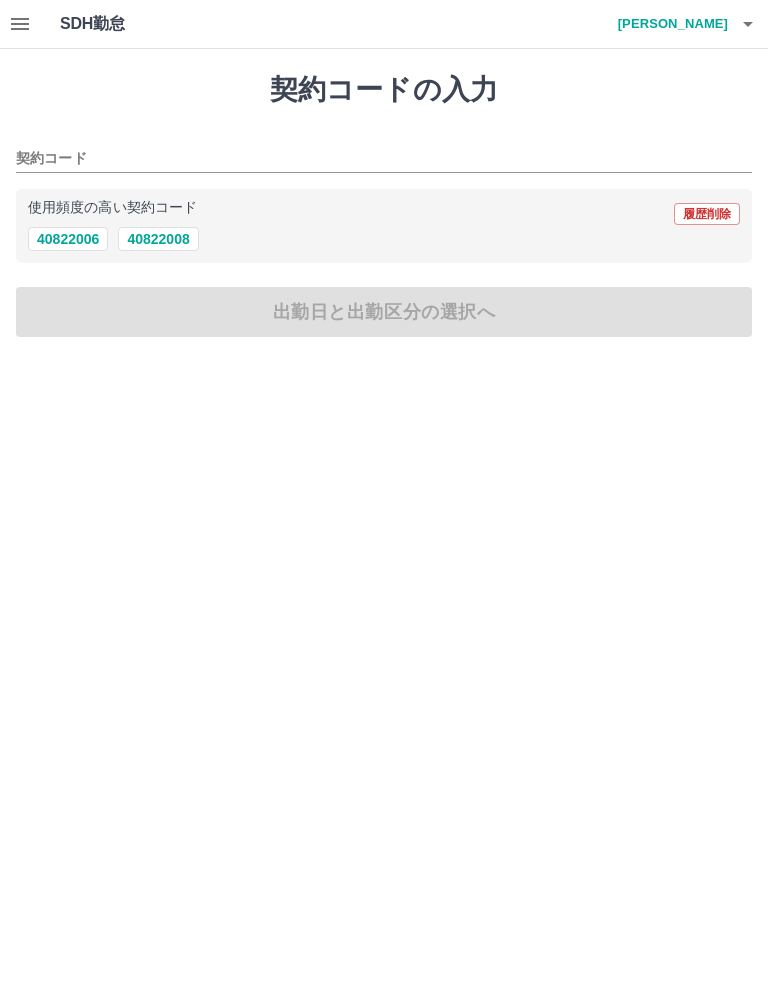 click on "40822006" at bounding box center (68, 239) 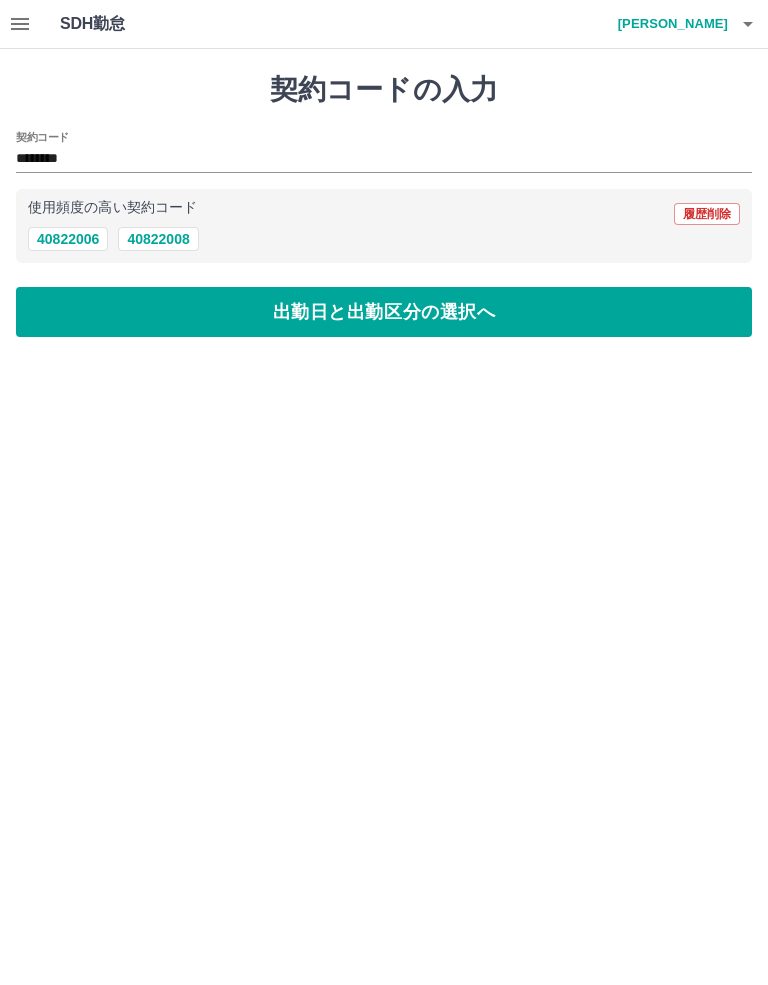 click on "出勤日と出勤区分の選択へ" at bounding box center (384, 312) 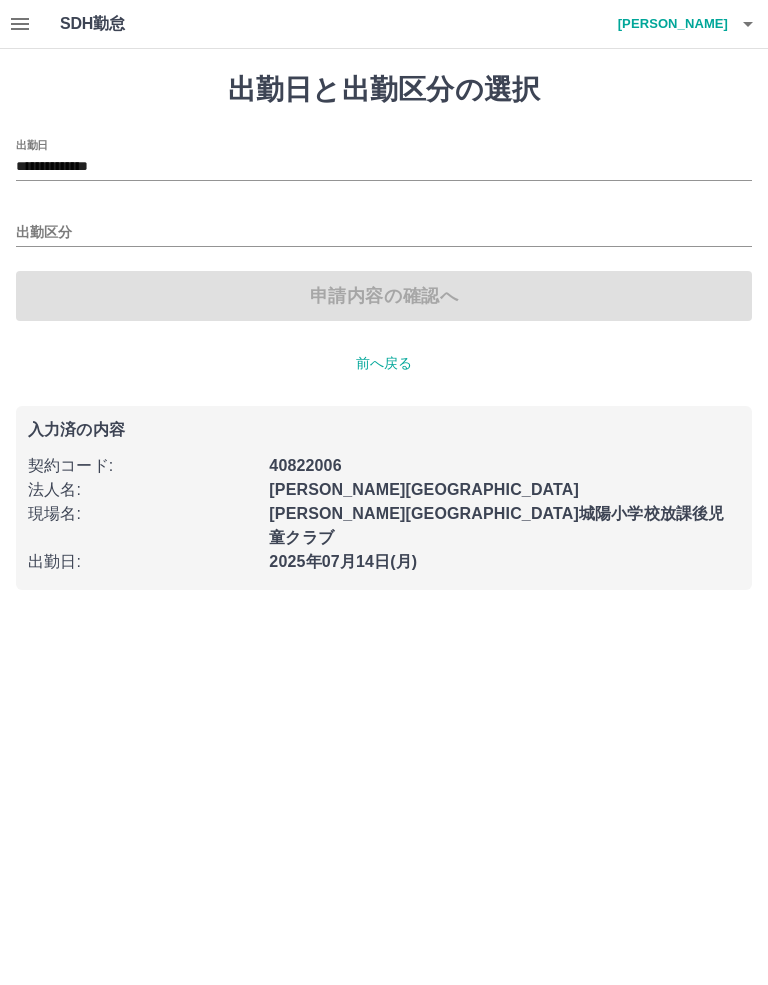 click on "出勤区分" at bounding box center [384, 233] 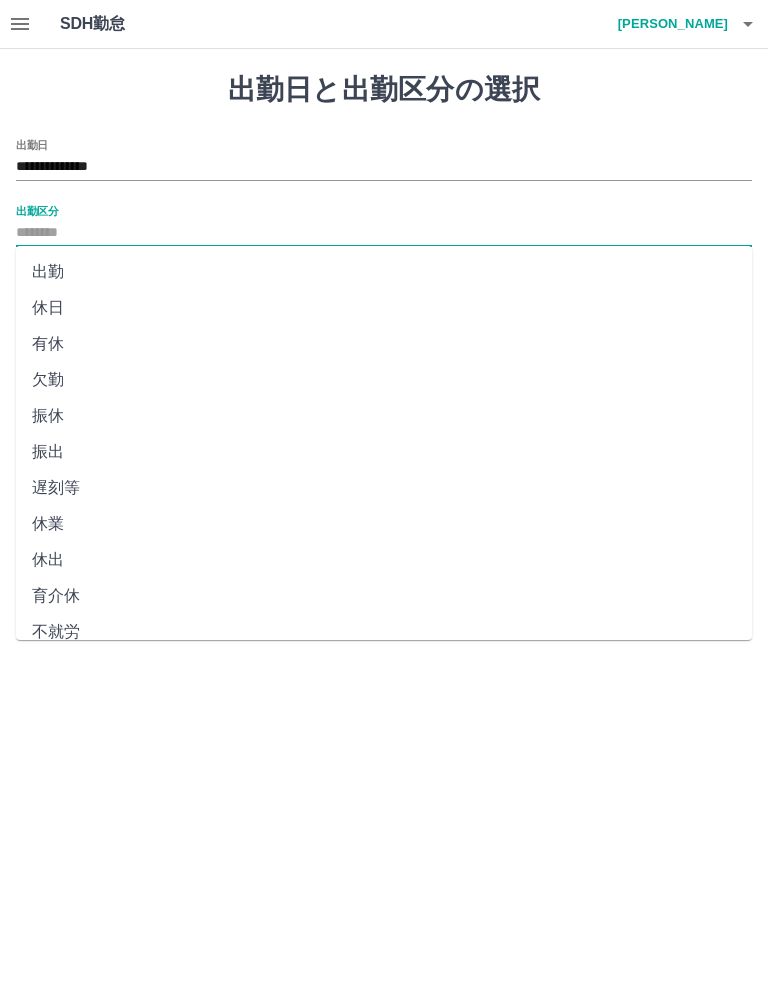 click on "出勤" at bounding box center [384, 272] 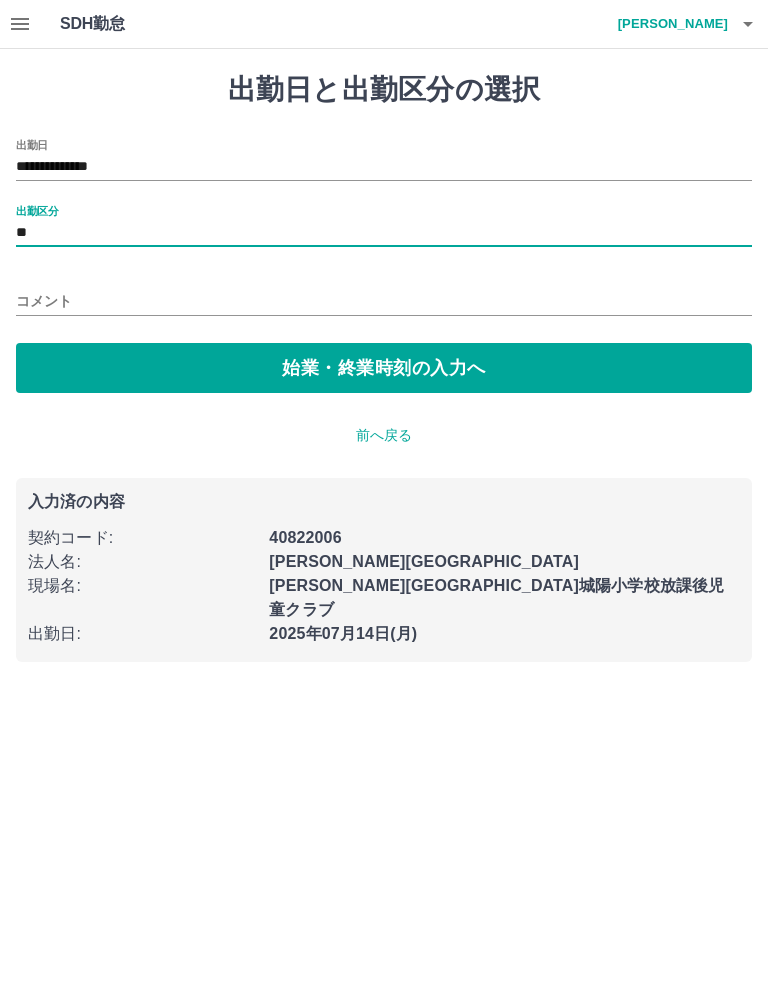 click on "始業・終業時刻の入力へ" at bounding box center (384, 368) 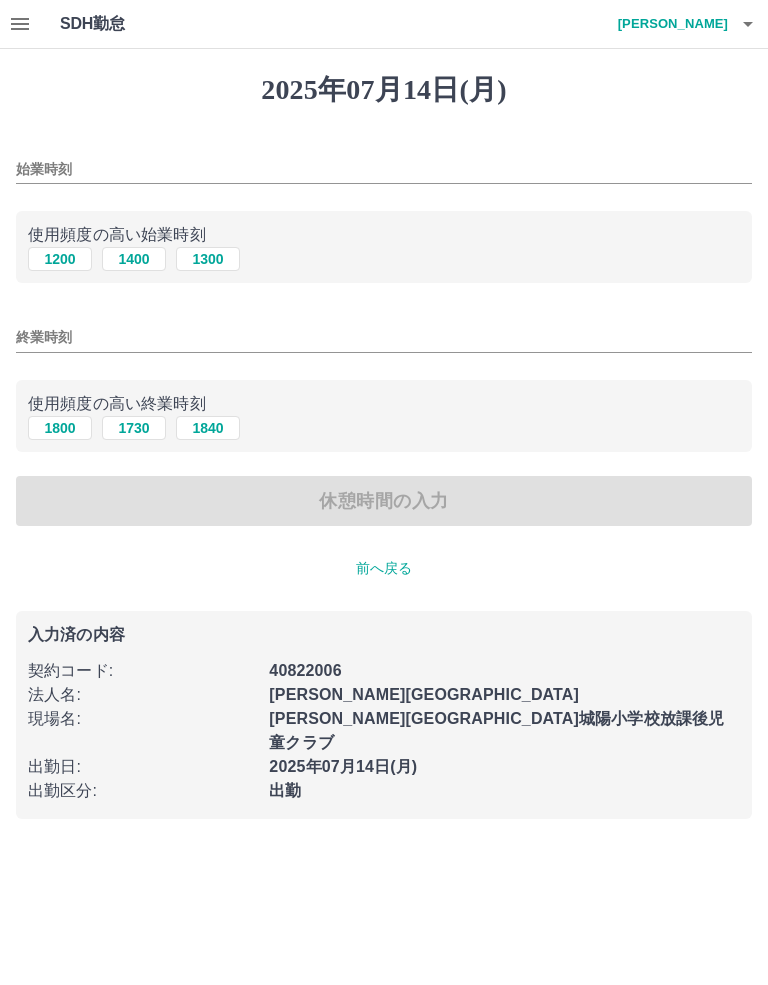 click on "1200" at bounding box center (60, 259) 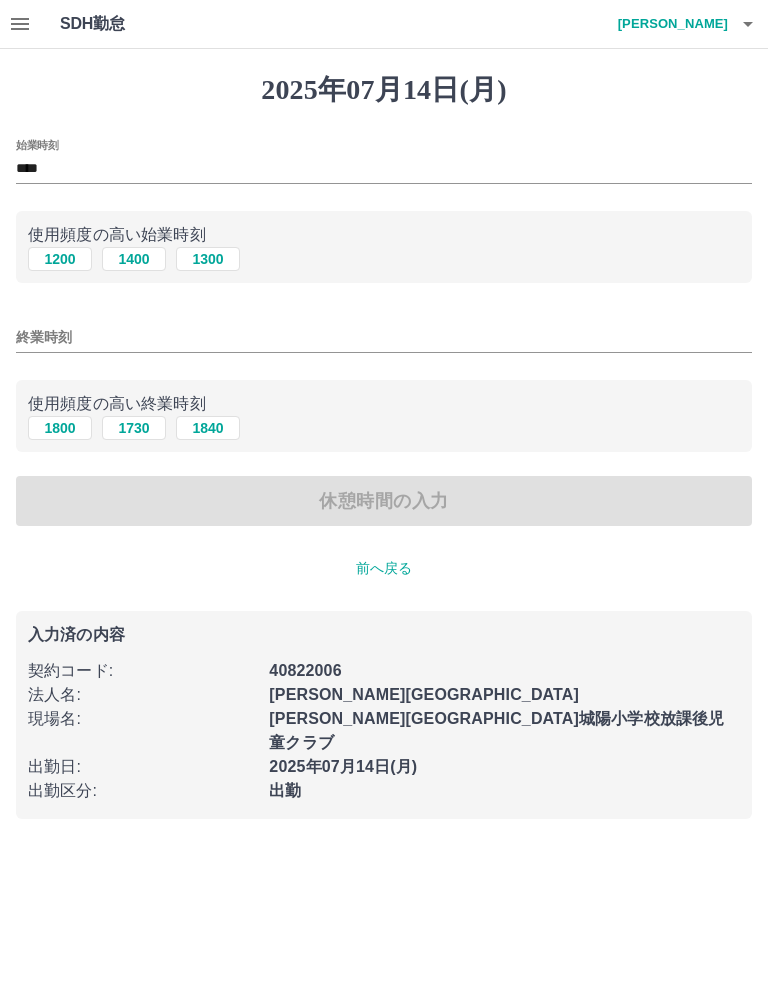 click on "1800" at bounding box center [60, 428] 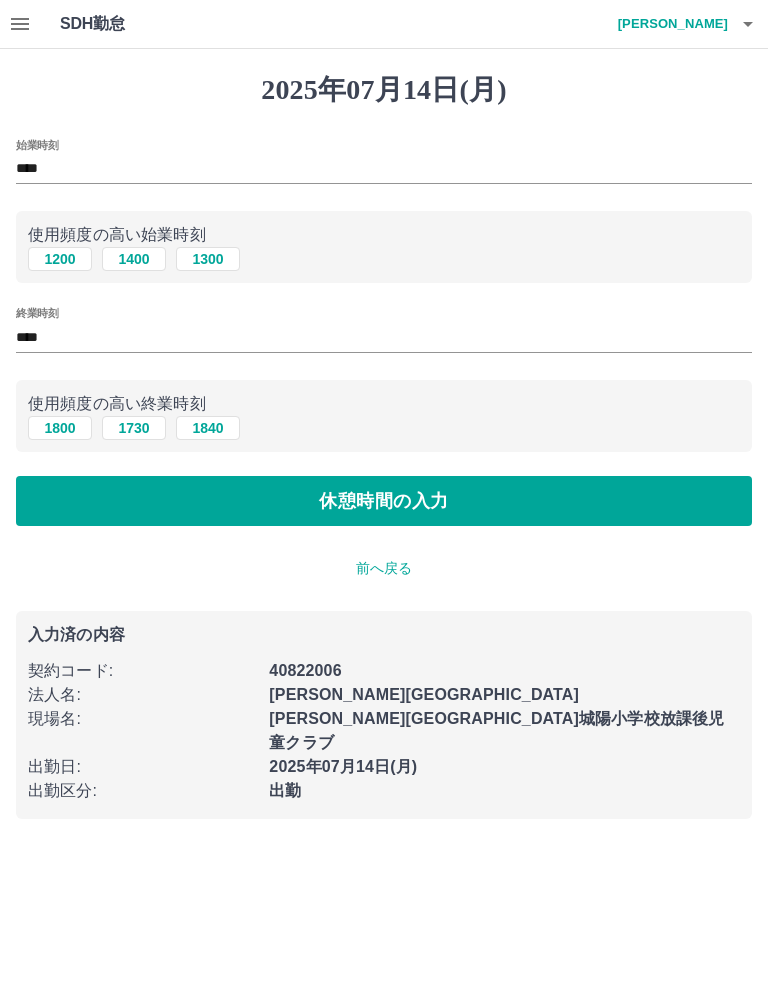 click on "休憩時間の入力" at bounding box center [384, 501] 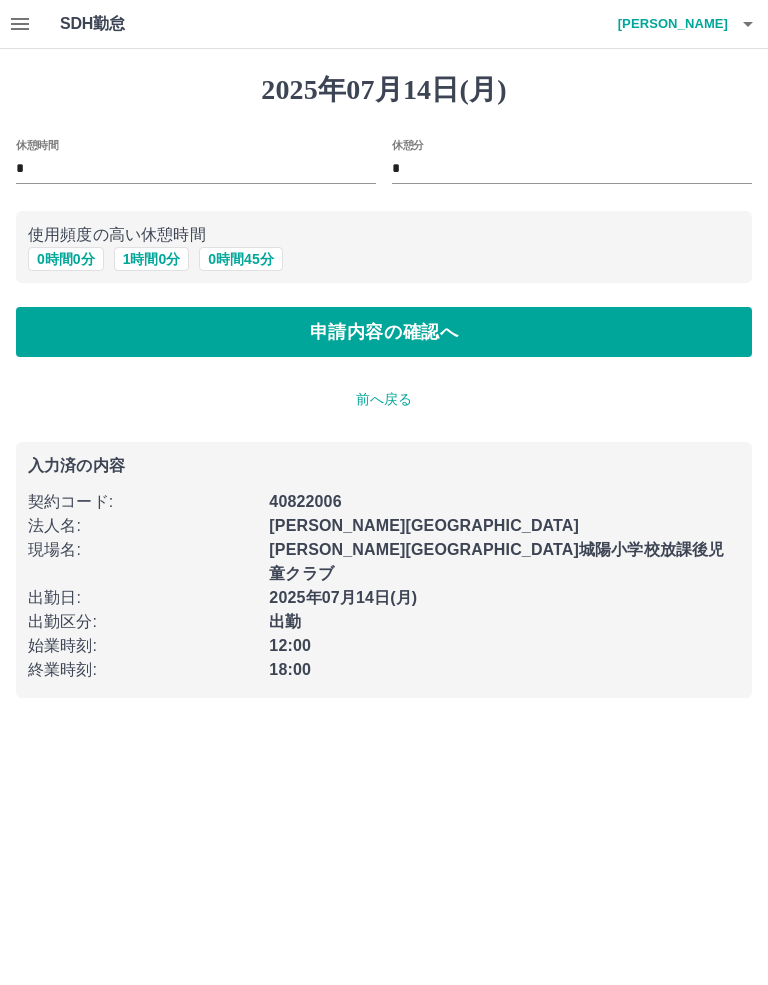 click on "申請内容の確認へ" at bounding box center (384, 332) 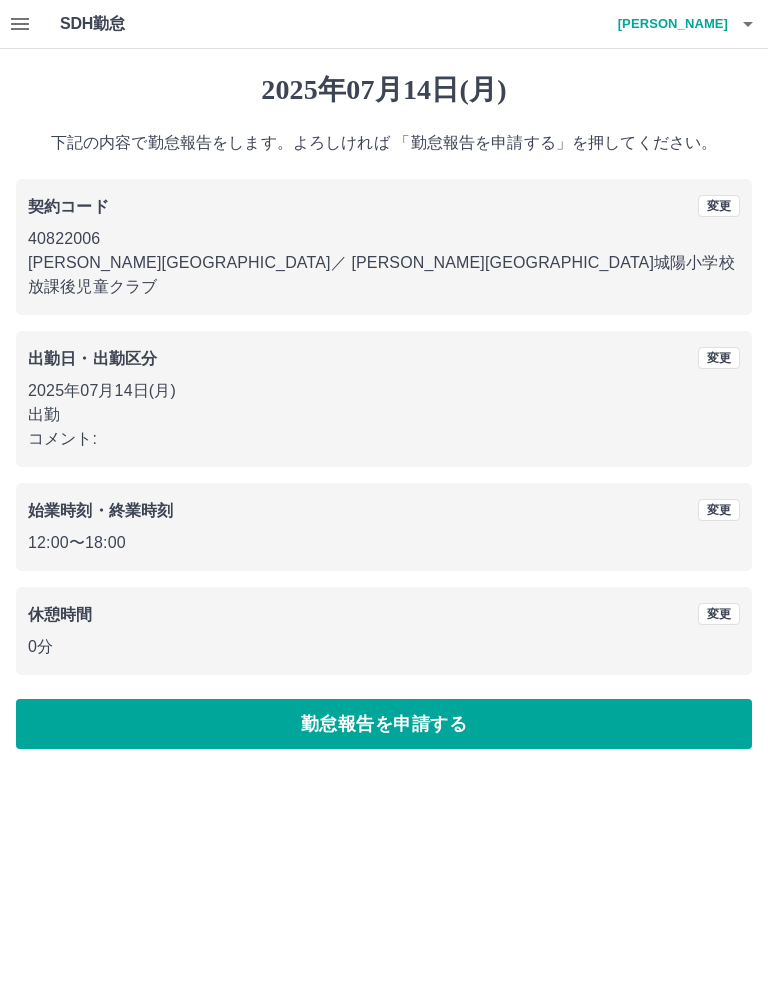 click on "勤怠報告を申請する" at bounding box center [384, 724] 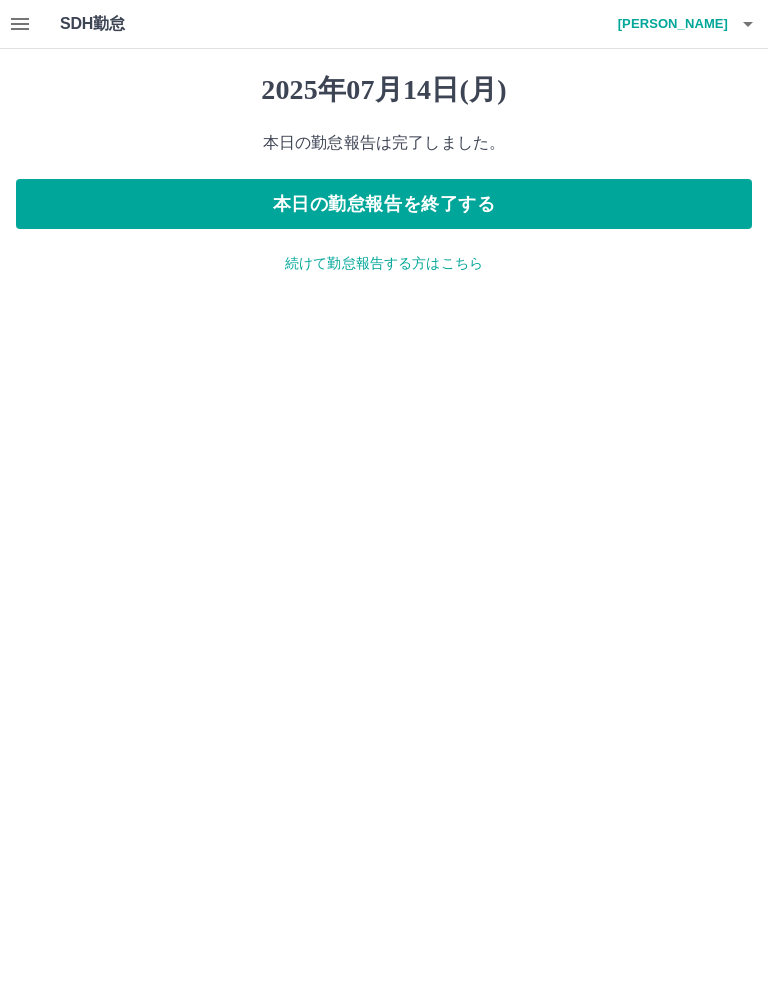 click on "SDH勤怠 田中　正美" at bounding box center [384, 24] 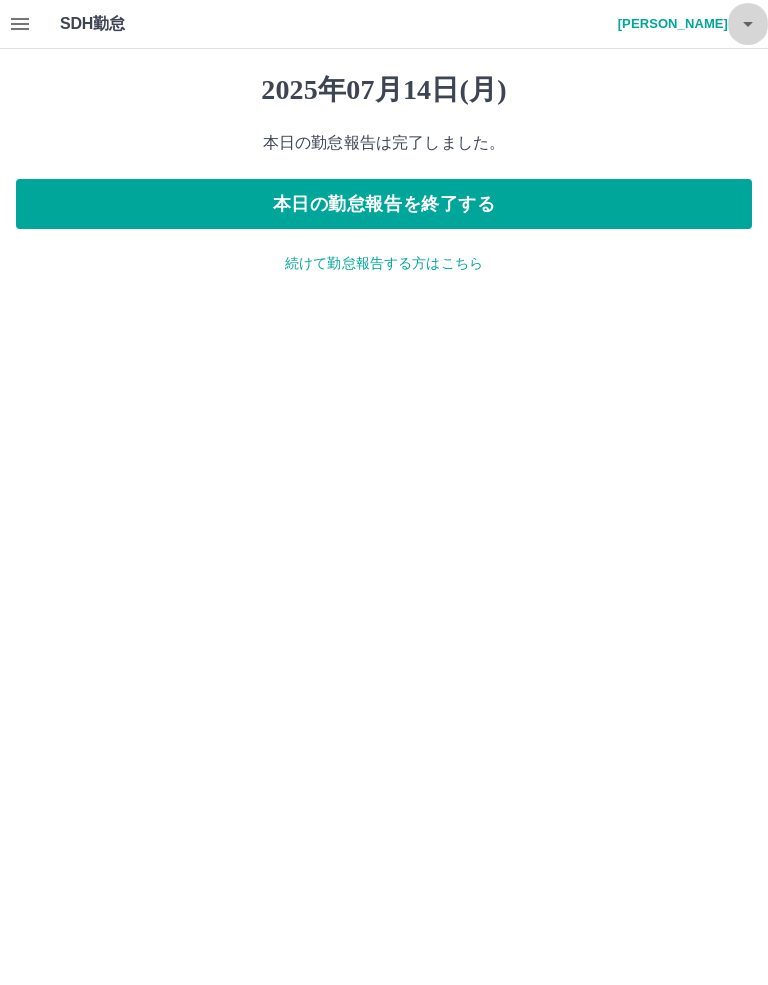 click at bounding box center (748, 24) 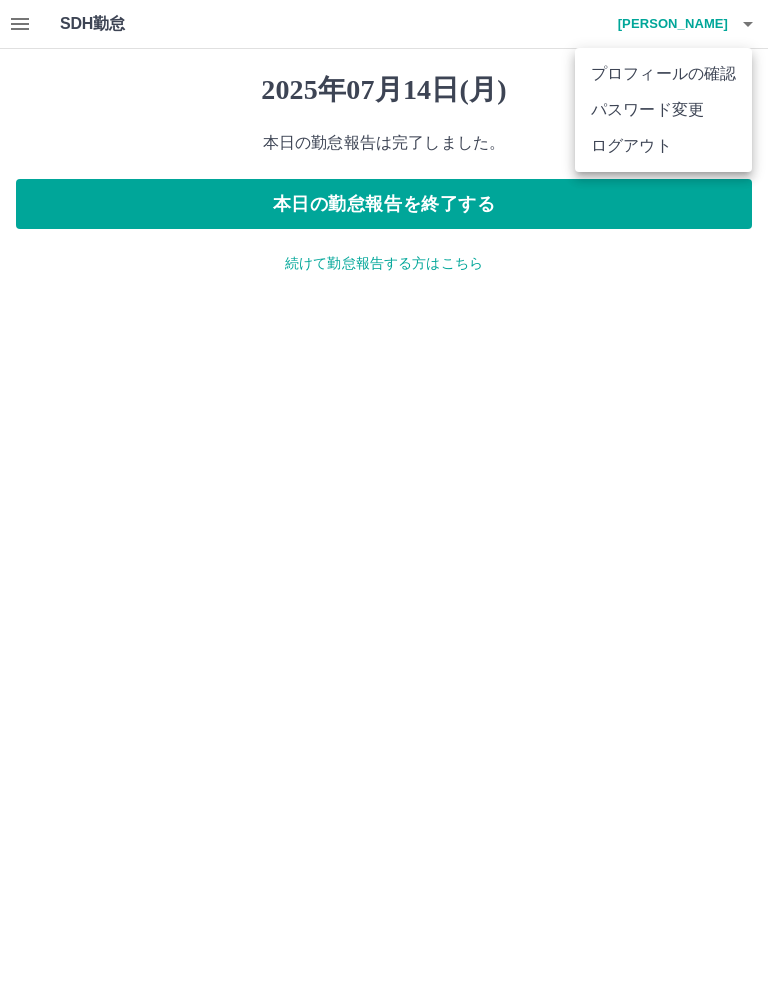 click on "ログアウト" at bounding box center (663, 146) 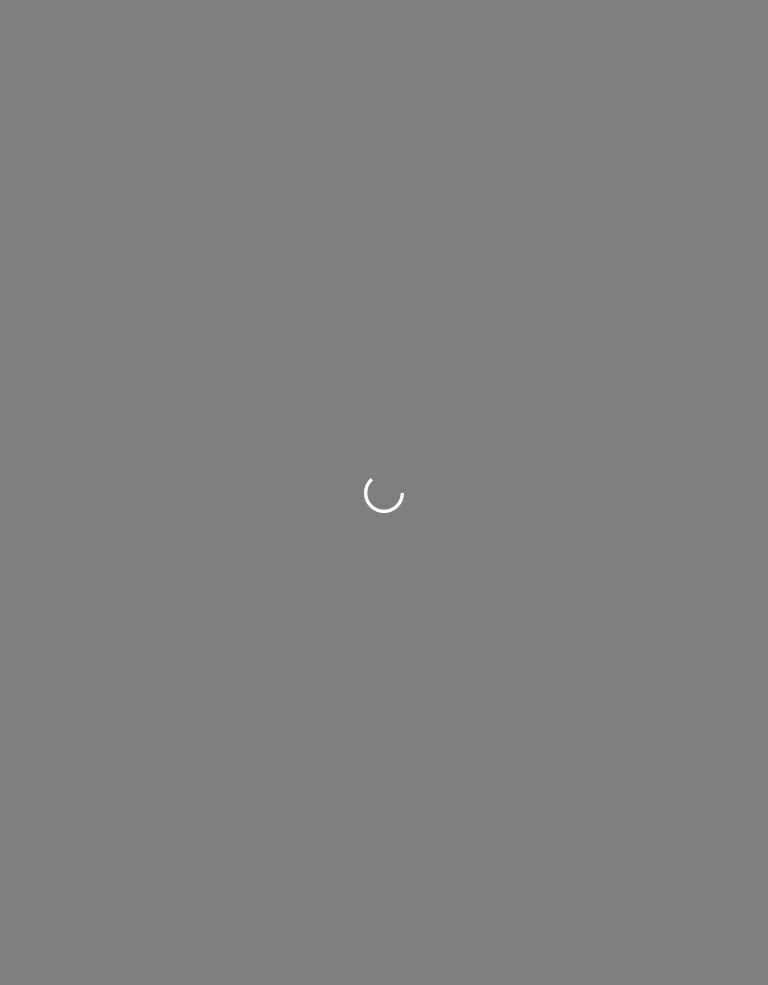 scroll, scrollTop: 0, scrollLeft: 0, axis: both 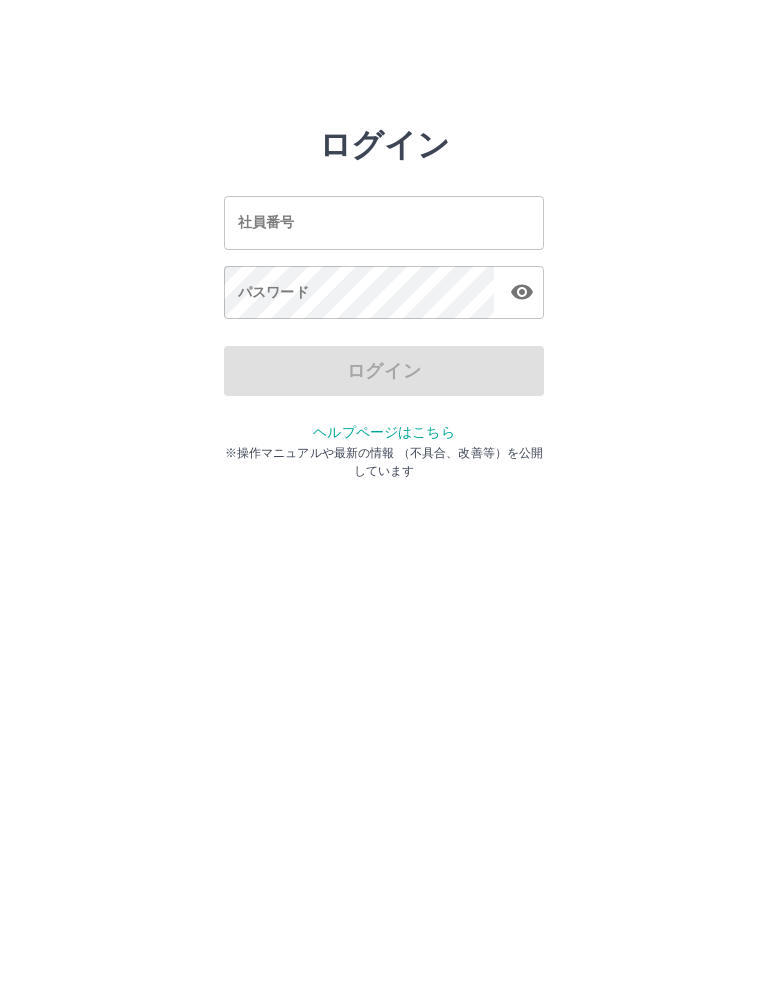 click on "ログイン 社員番号 社員番号 パスワード パスワード ログイン ヘルプページはこちら ※操作マニュアルや最新の情報 （不具合、改善等）を公開しています" at bounding box center [384, 223] 